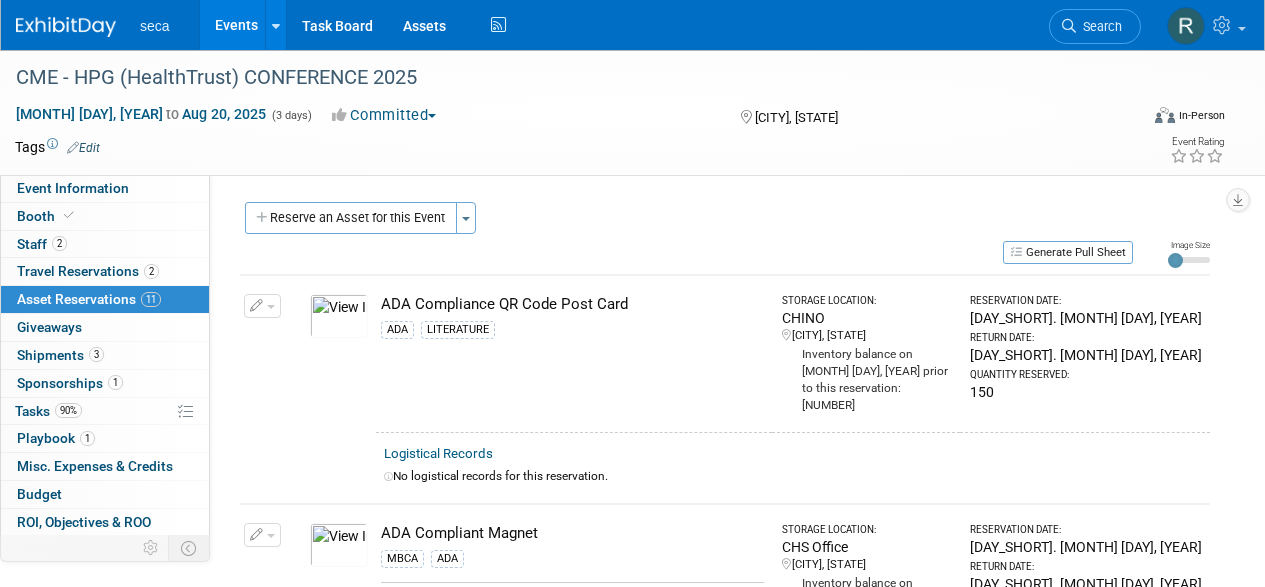 scroll, scrollTop: 0, scrollLeft: 0, axis: both 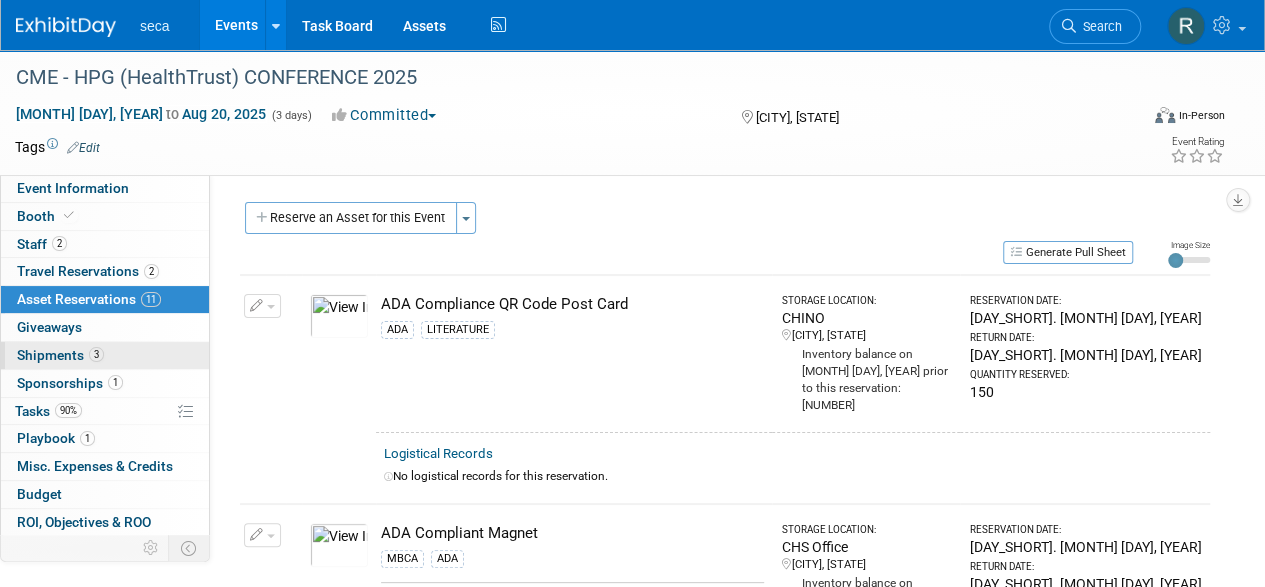 click on "Shipments 3" at bounding box center (60, 355) 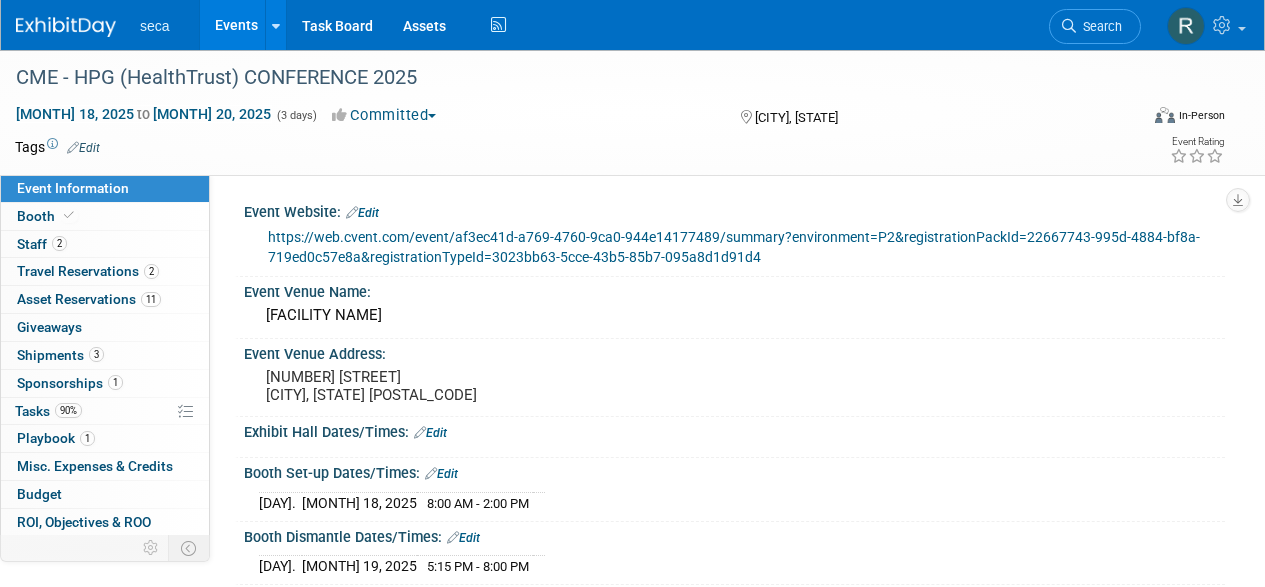scroll, scrollTop: 0, scrollLeft: 0, axis: both 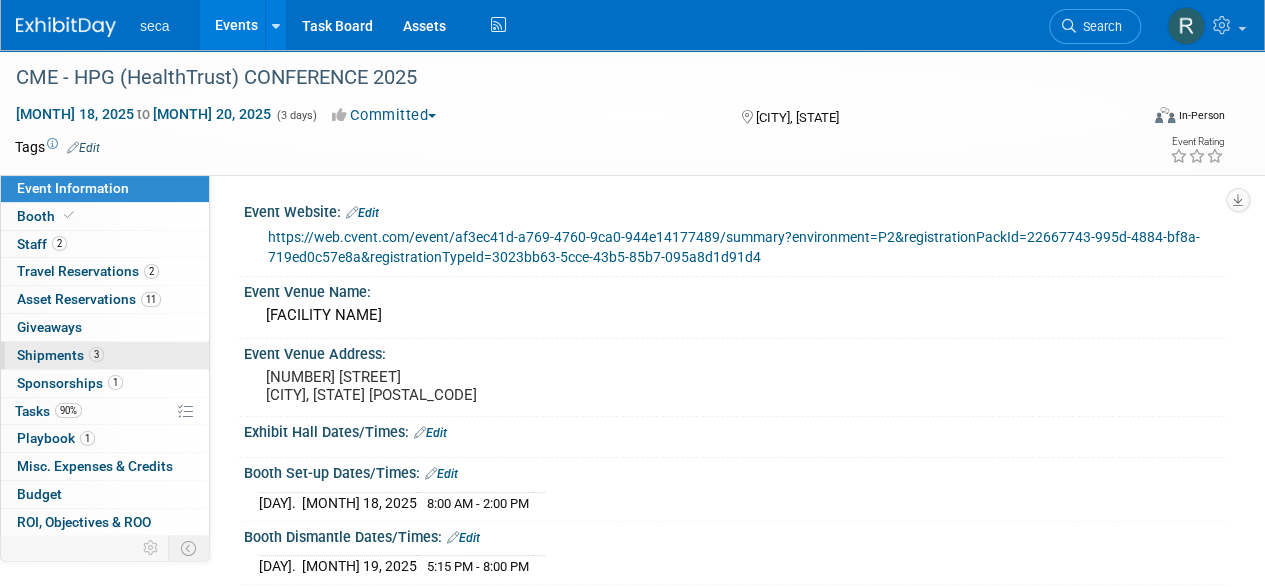 click on "Shipments 3" at bounding box center [60, 355] 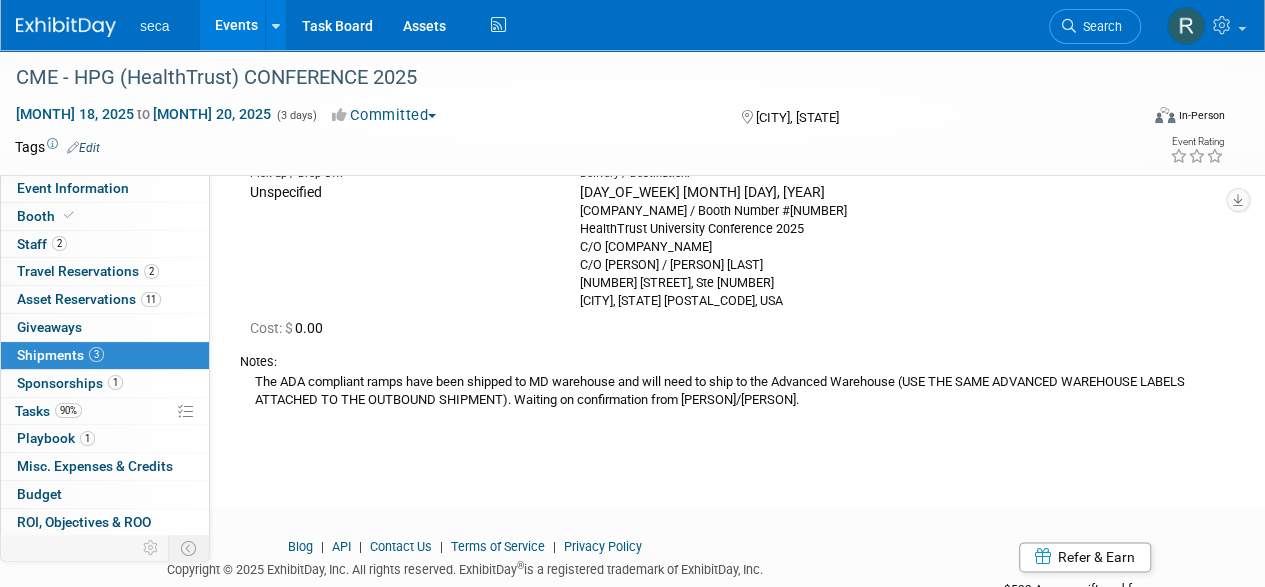 scroll, scrollTop: 900, scrollLeft: 0, axis: vertical 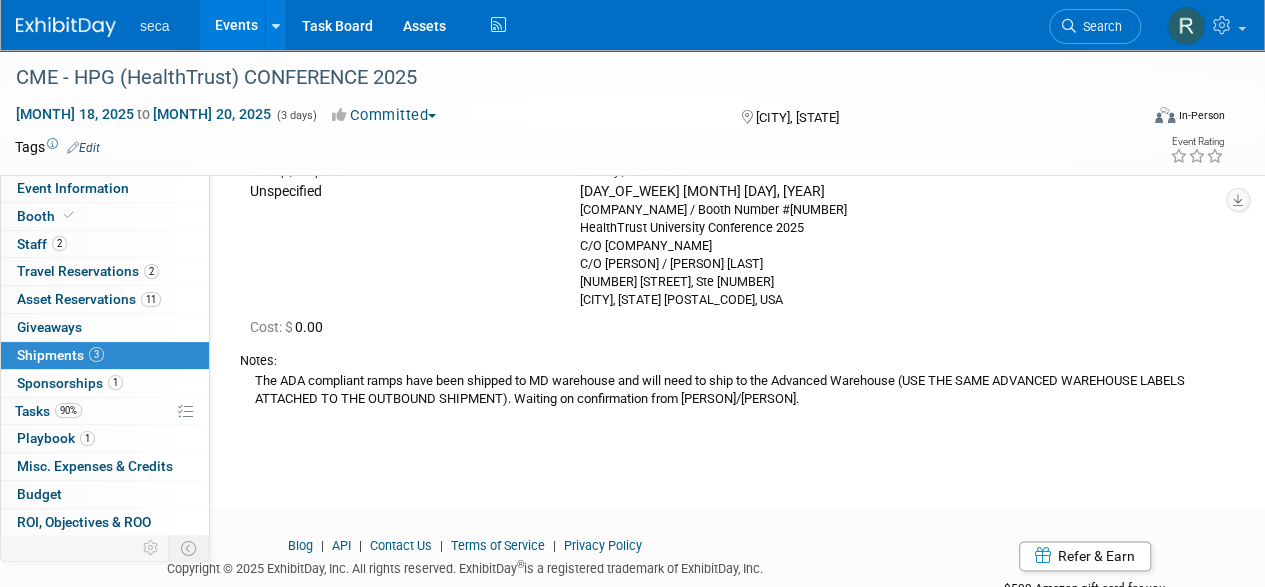 click on "Events" at bounding box center [236, 25] 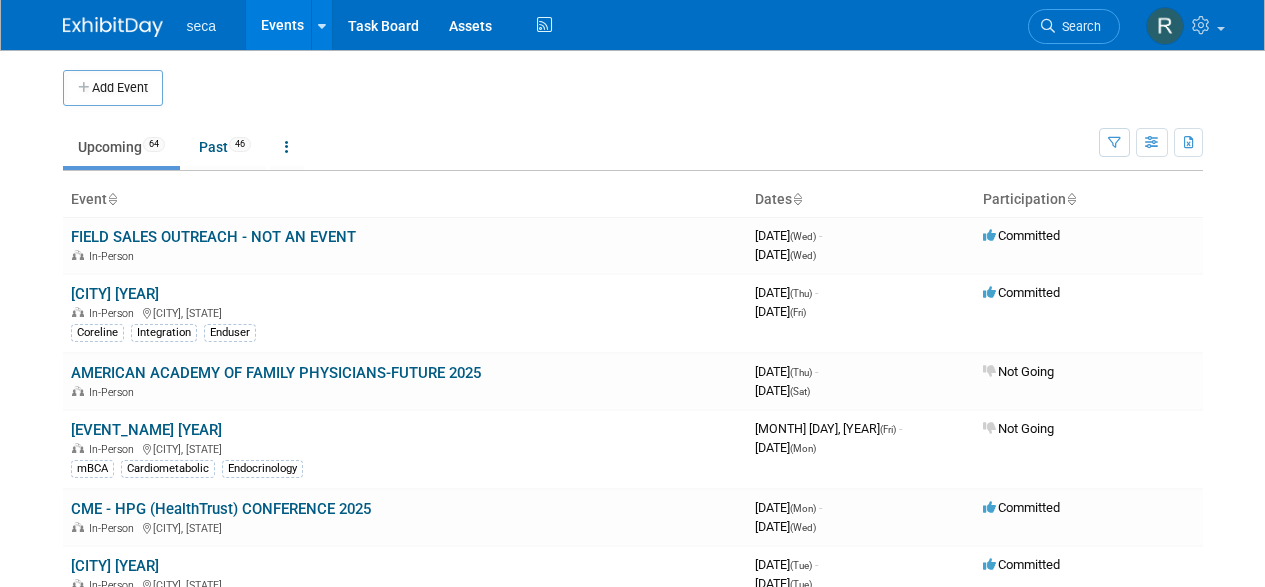 scroll, scrollTop: 0, scrollLeft: 0, axis: both 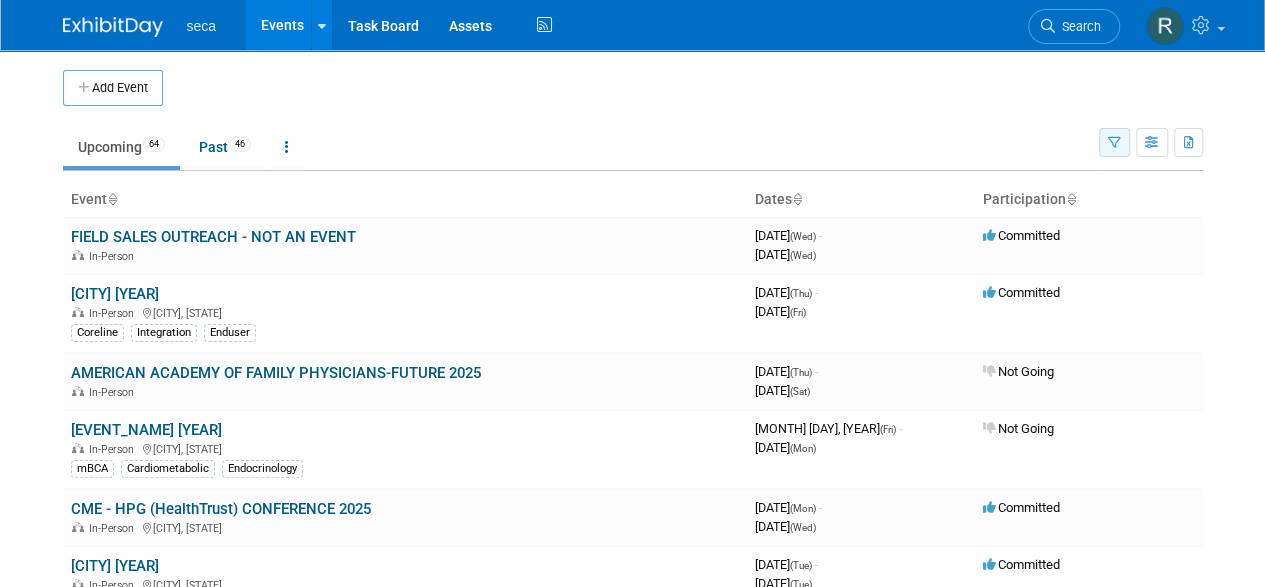 click at bounding box center [1114, 143] 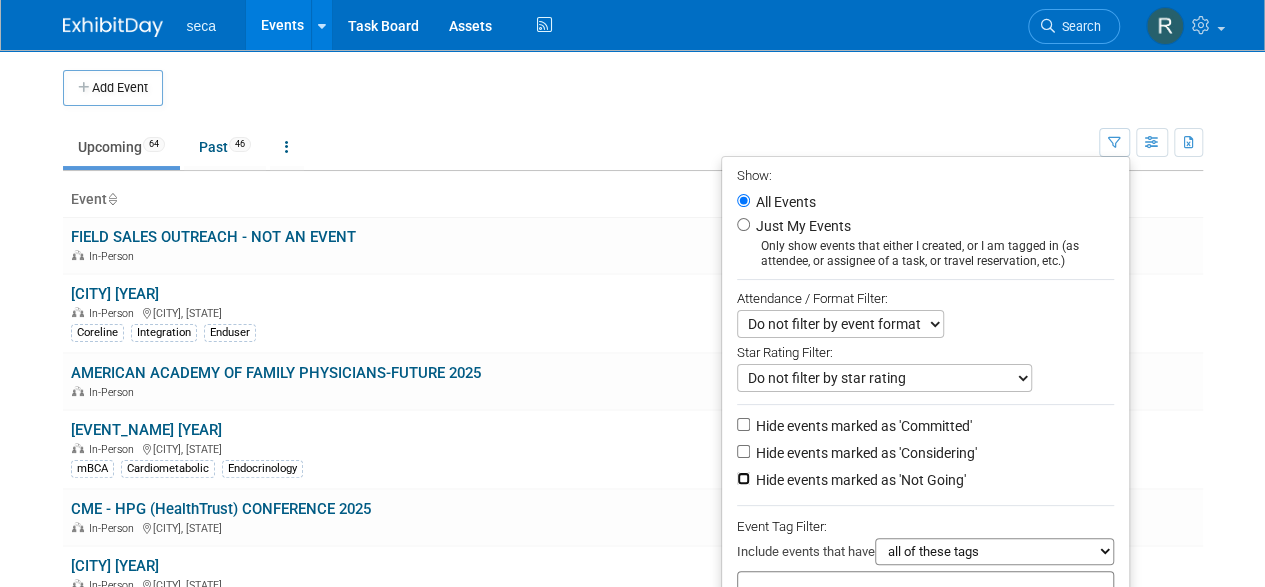 click on "Hide events marked as 'Not Going'" at bounding box center [743, 478] 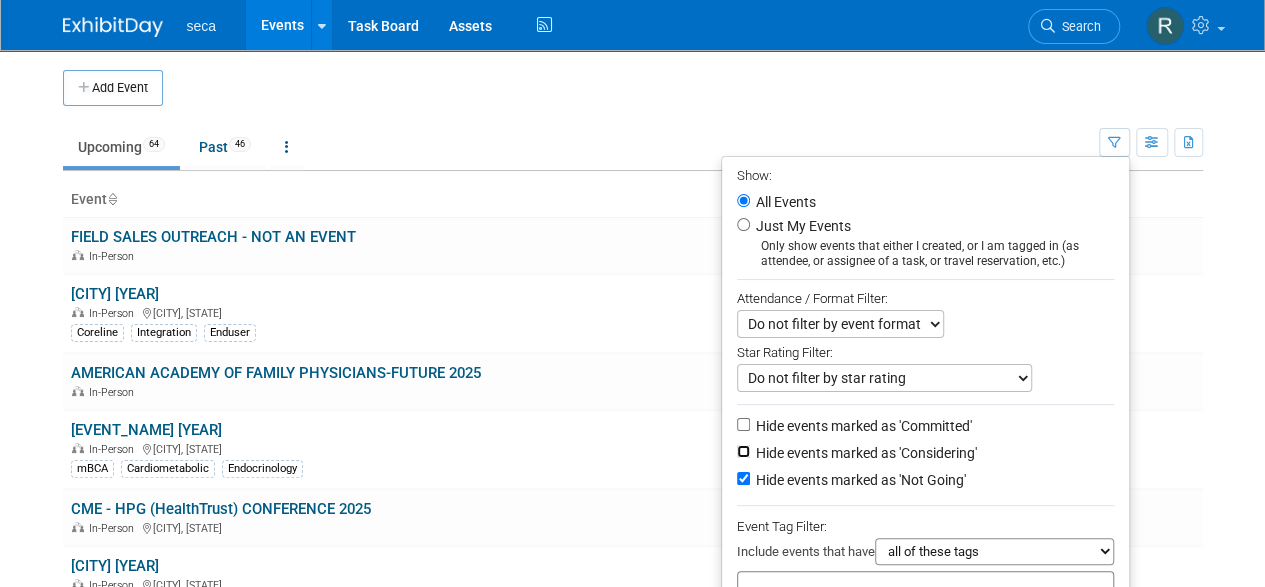 click on "Hide events marked as 'Considering'" at bounding box center [743, 451] 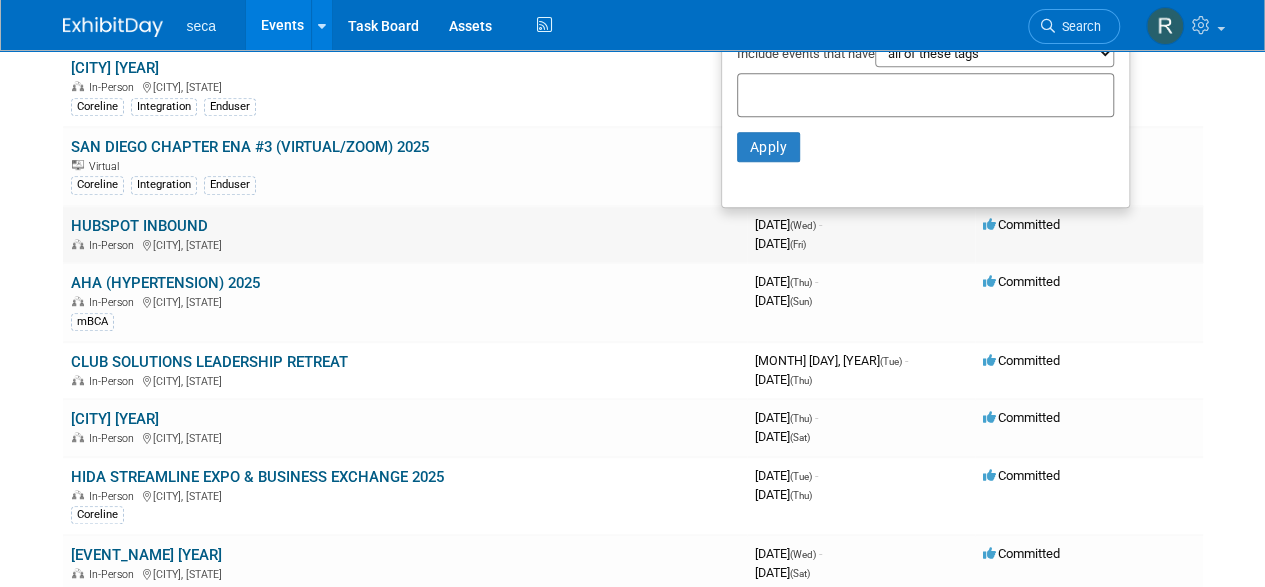 scroll, scrollTop: 400, scrollLeft: 0, axis: vertical 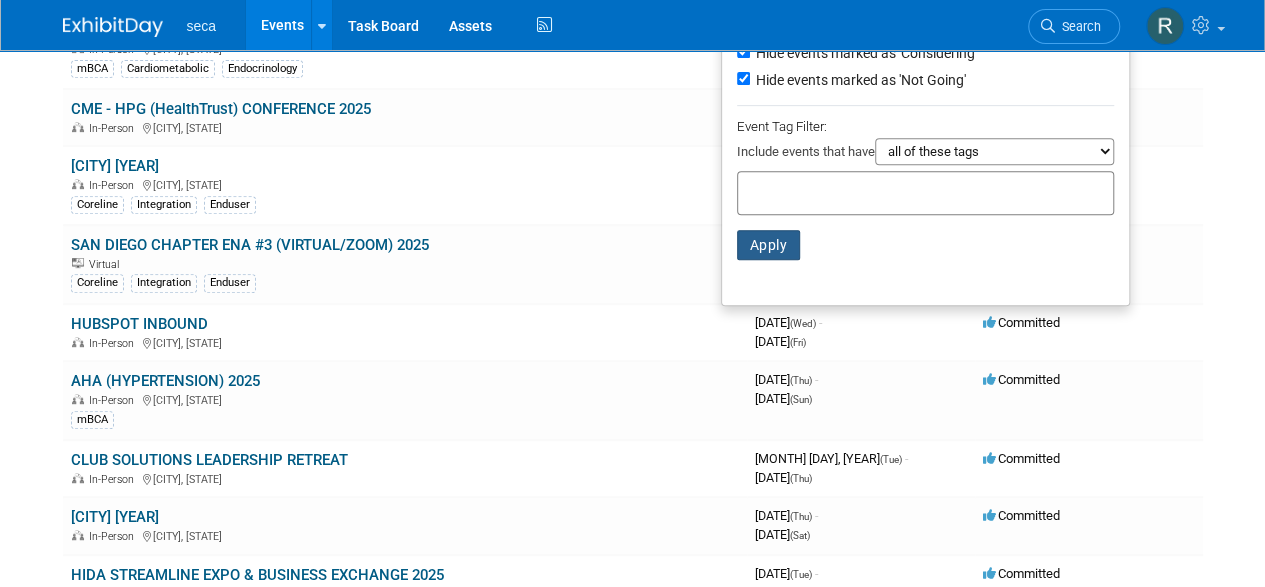 click on "Apply" at bounding box center (769, 245) 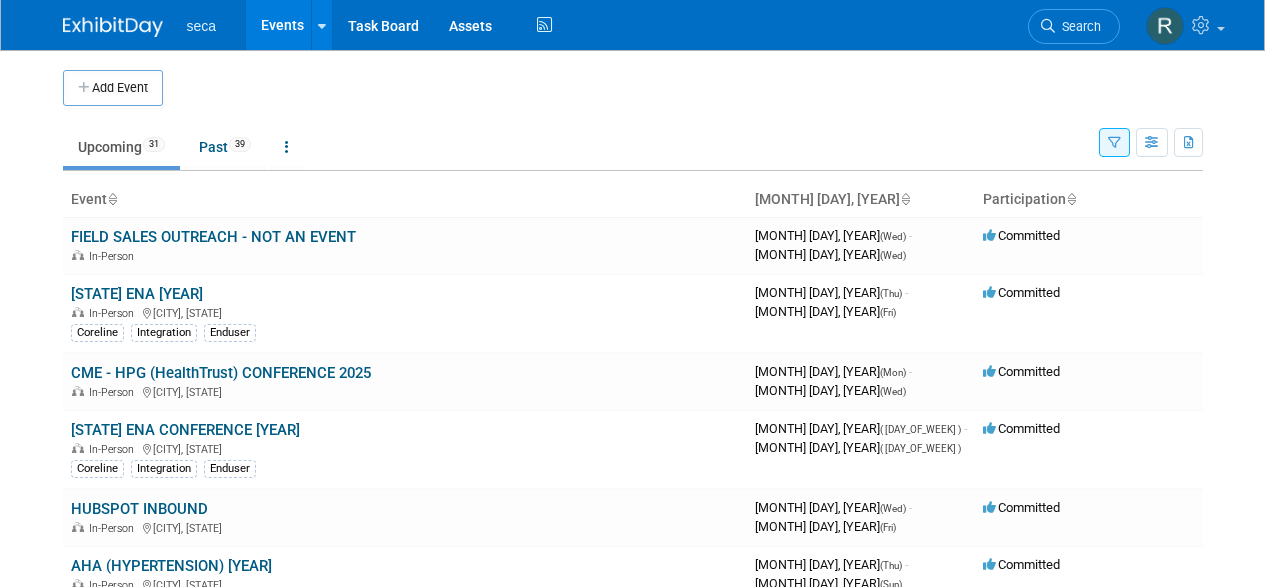 scroll, scrollTop: 0, scrollLeft: 0, axis: both 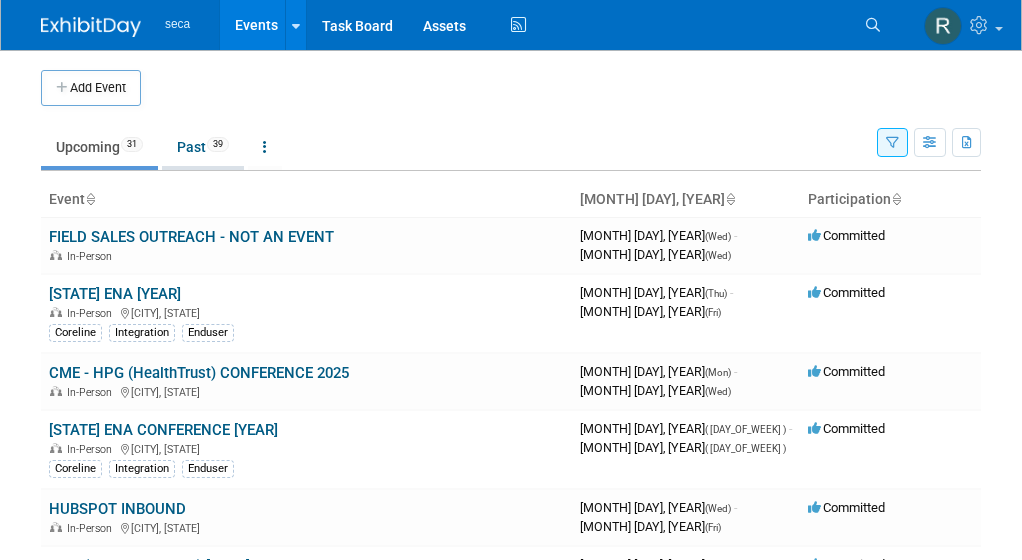 click on "Past
39" at bounding box center [203, 147] 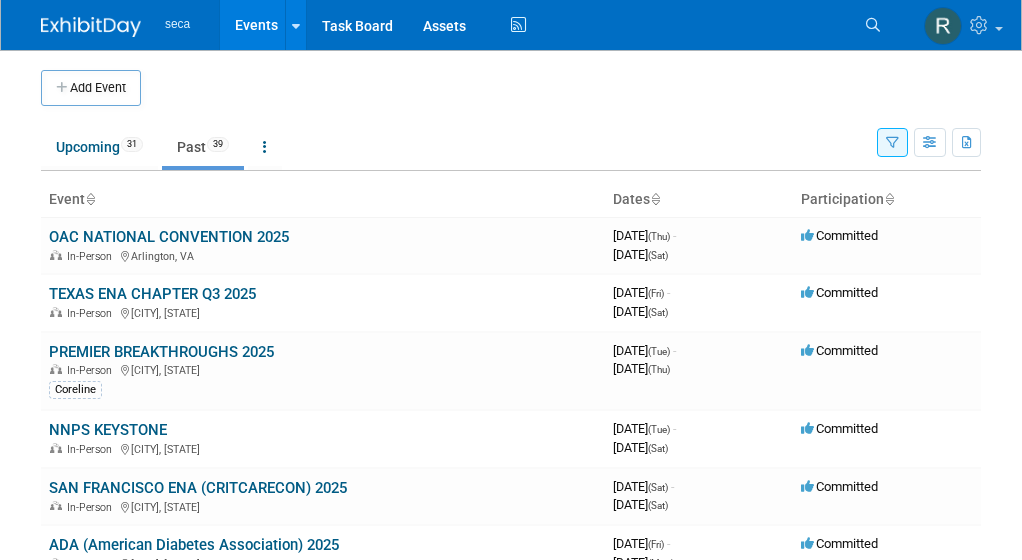 scroll, scrollTop: 0, scrollLeft: 0, axis: both 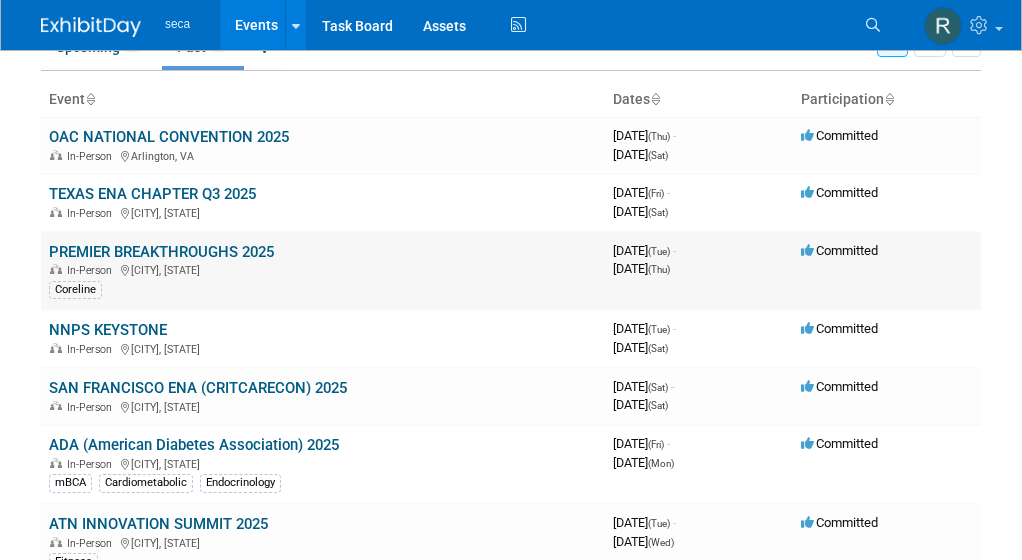 click on "PREMIER BREAKTHROUGHS 2025" at bounding box center [161, 252] 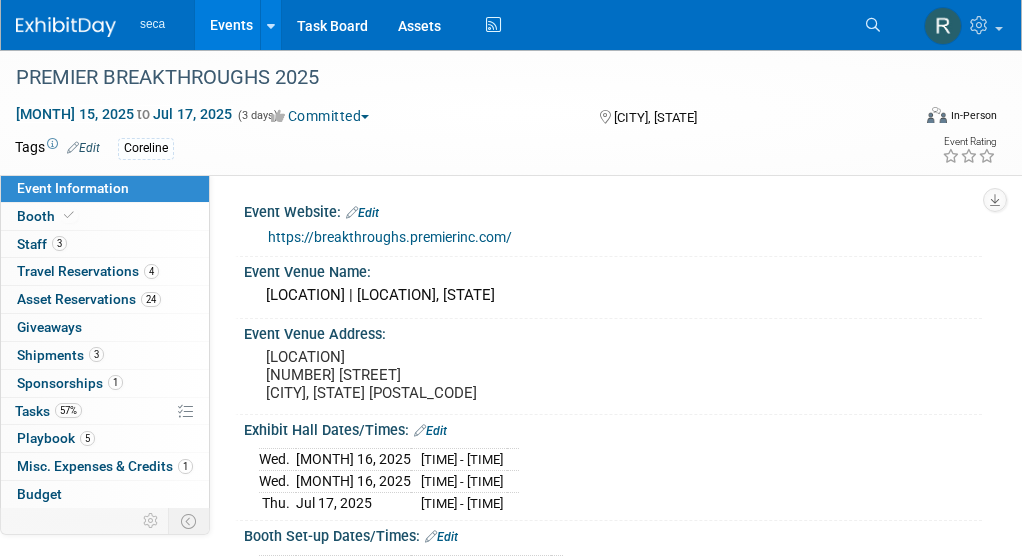 scroll, scrollTop: 0, scrollLeft: 0, axis: both 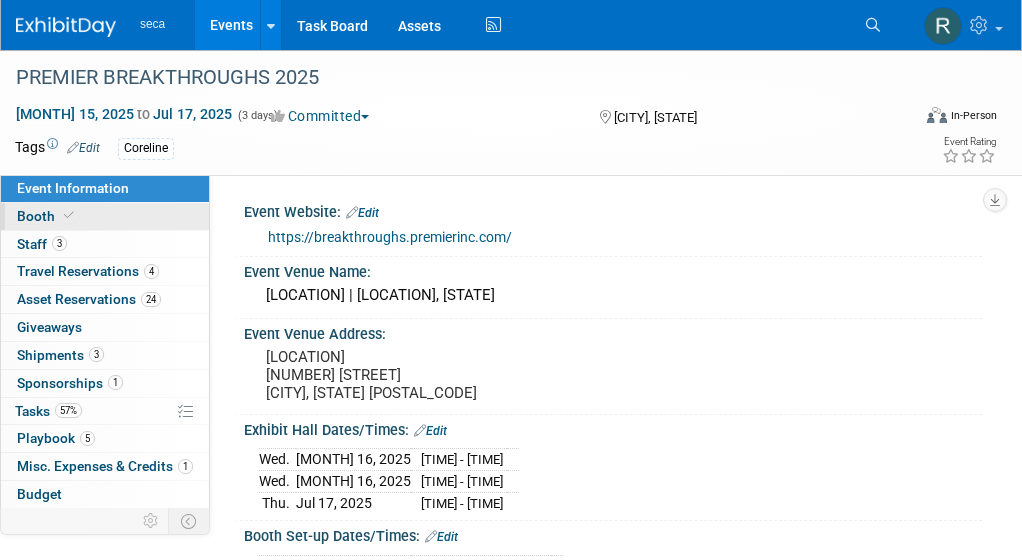 click at bounding box center [69, 215] 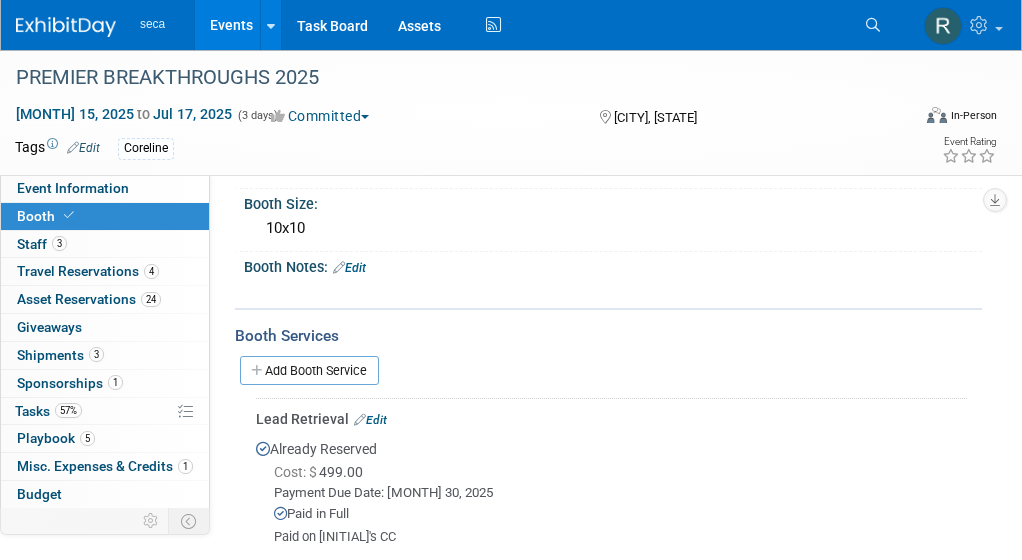 scroll, scrollTop: 198, scrollLeft: 0, axis: vertical 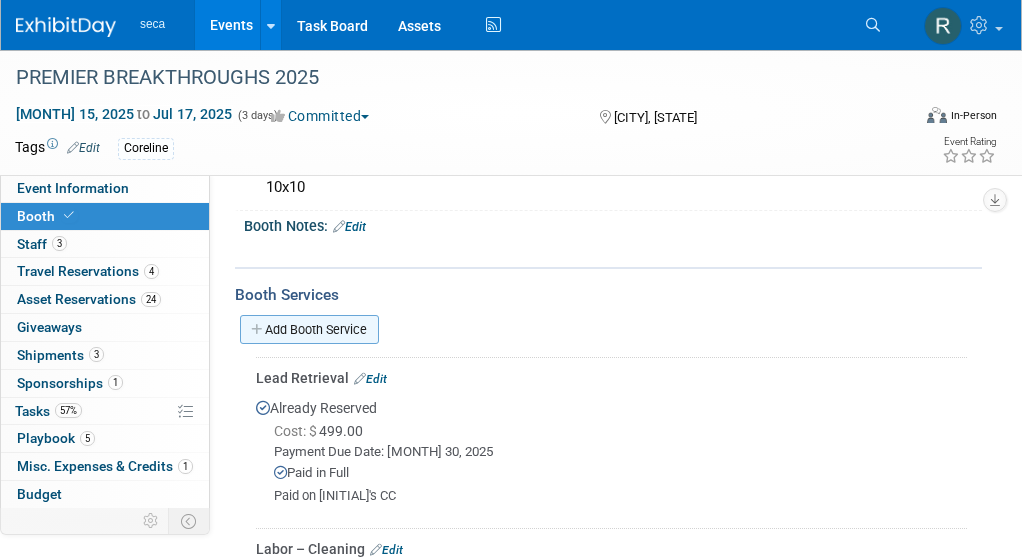 click on "Add Booth Service" at bounding box center [309, 329] 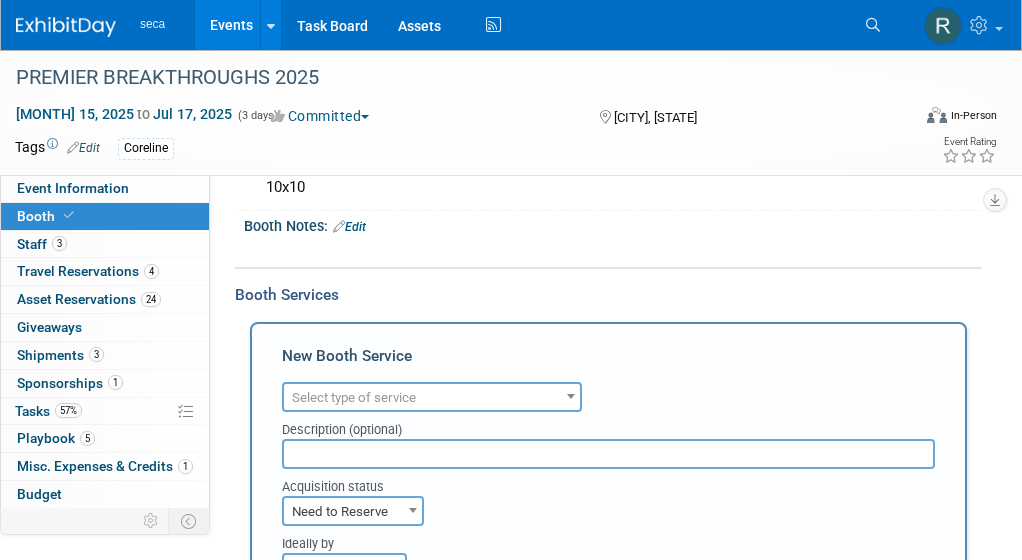 scroll, scrollTop: 0, scrollLeft: 0, axis: both 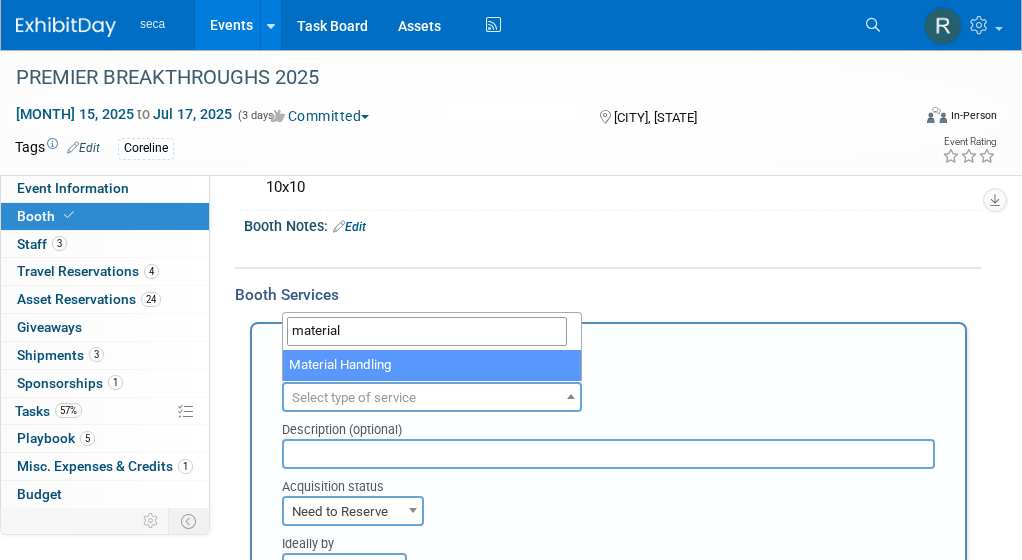 type on "material" 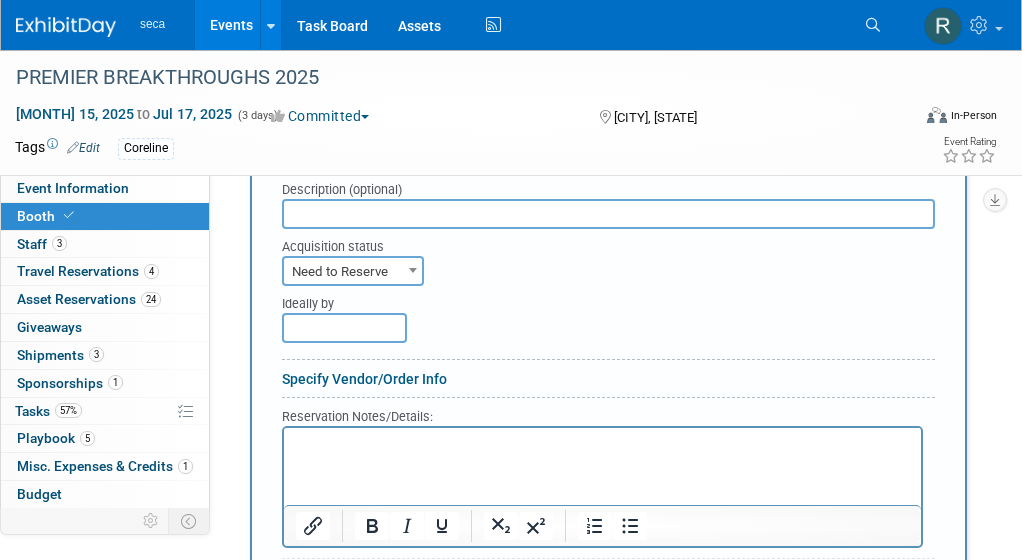 scroll, scrollTop: 398, scrollLeft: 0, axis: vertical 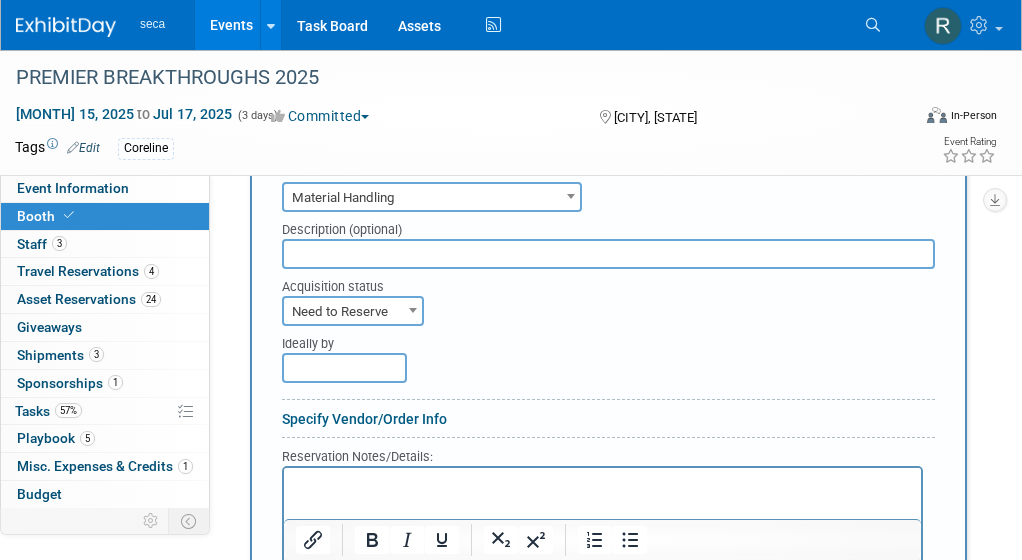 click on "Need to Reserve" at bounding box center (353, 312) 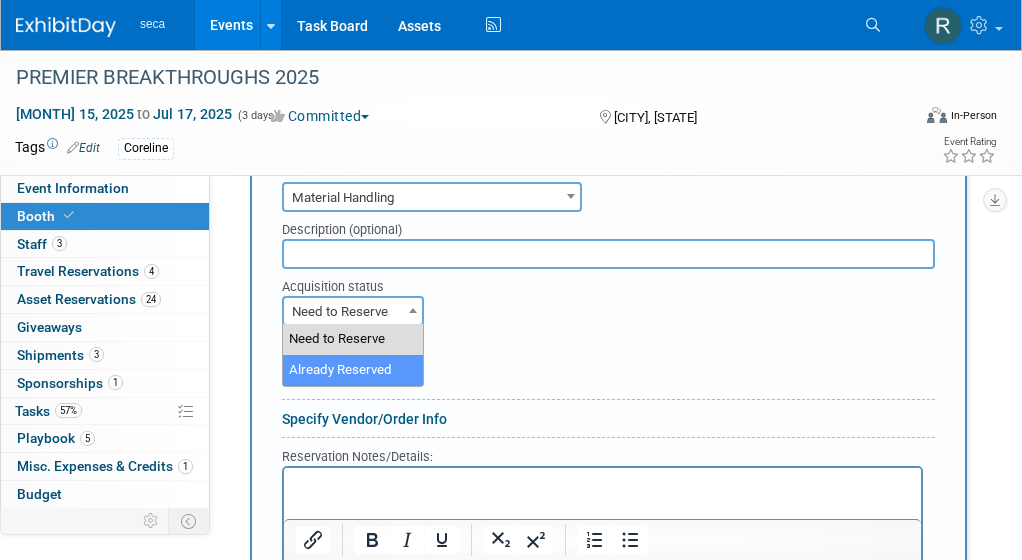 select on "2" 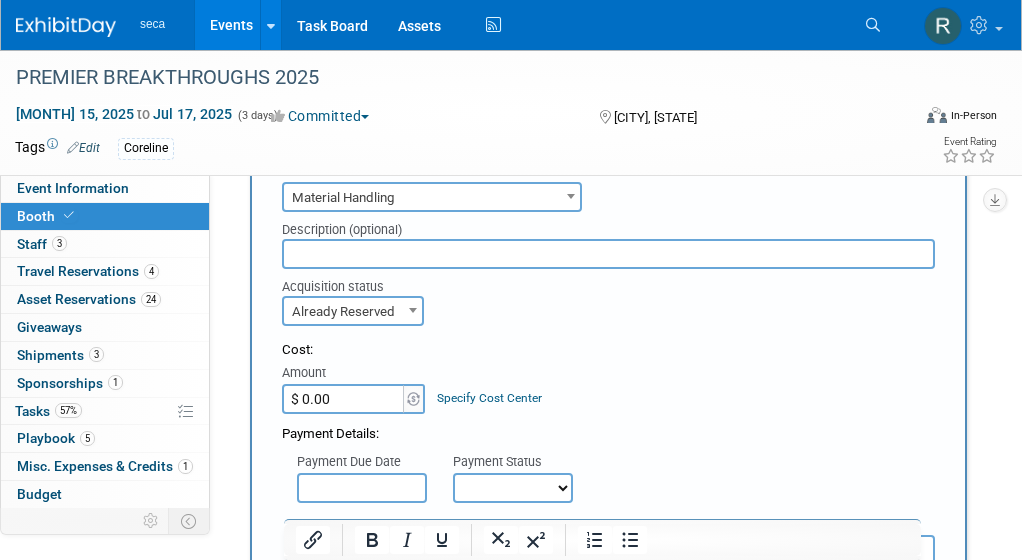 click on "$ 0.00" at bounding box center [344, 399] 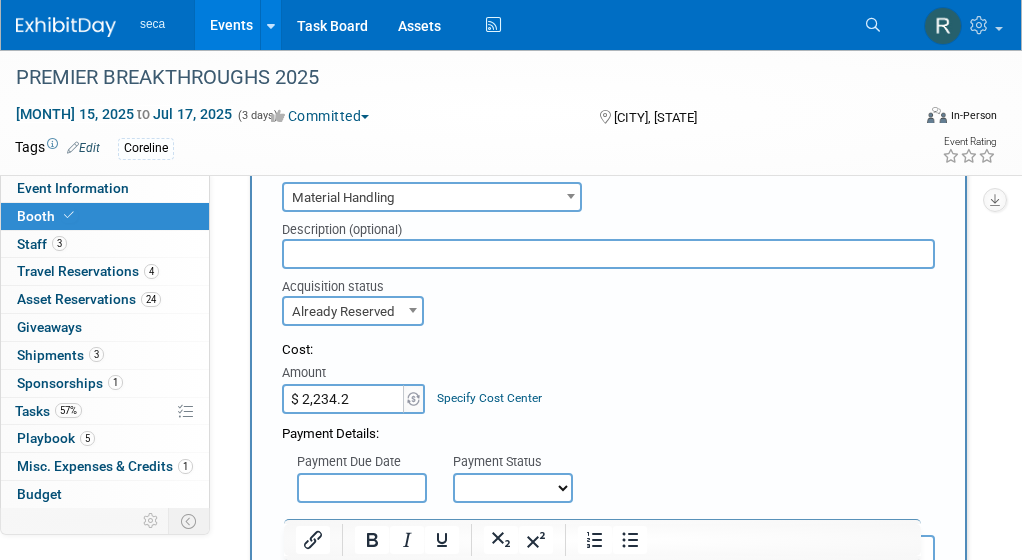 type on "$ 2,234.27" 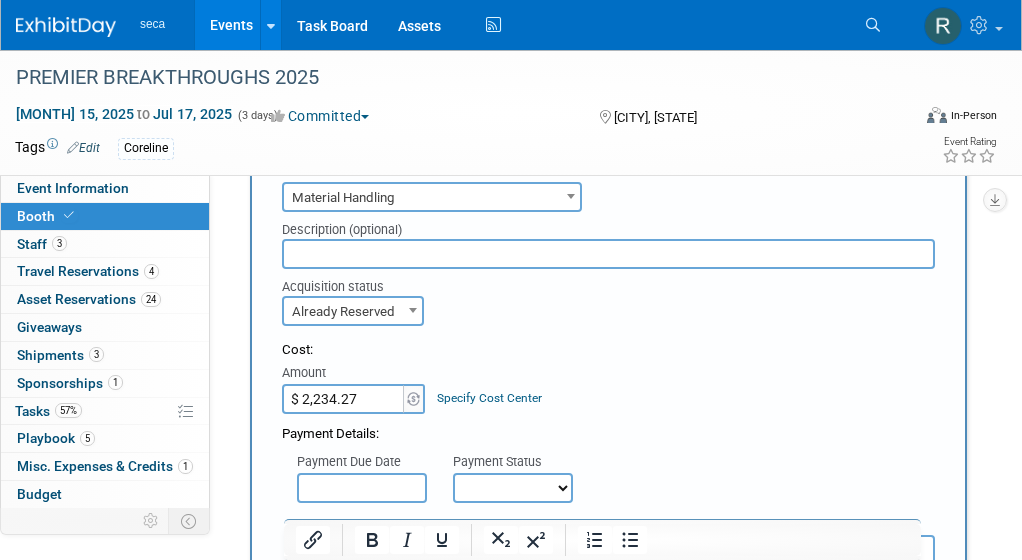 click on "Acquisition status
Need to Reserve
Already Reserved
Already Reserved" at bounding box center (608, 297) 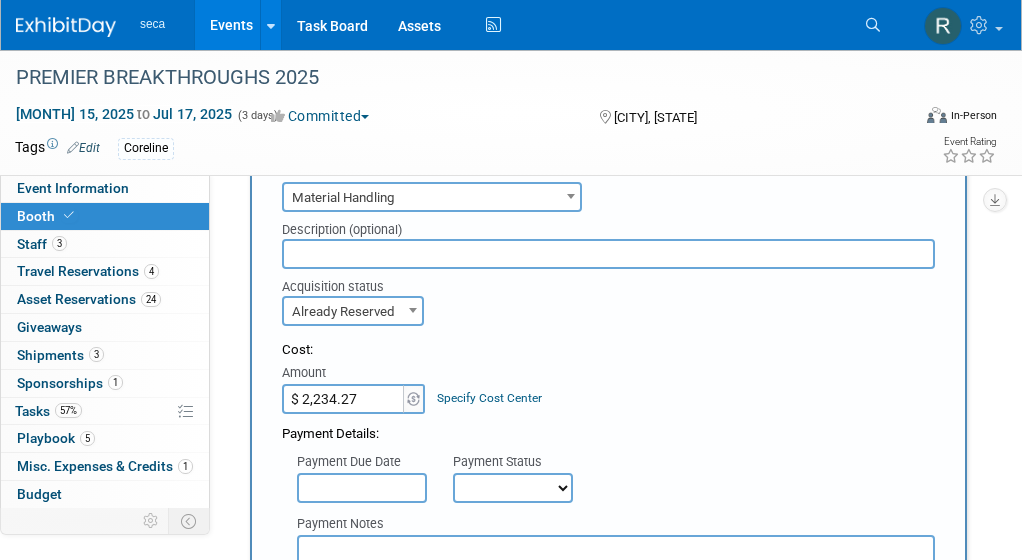 scroll, scrollTop: 598, scrollLeft: 0, axis: vertical 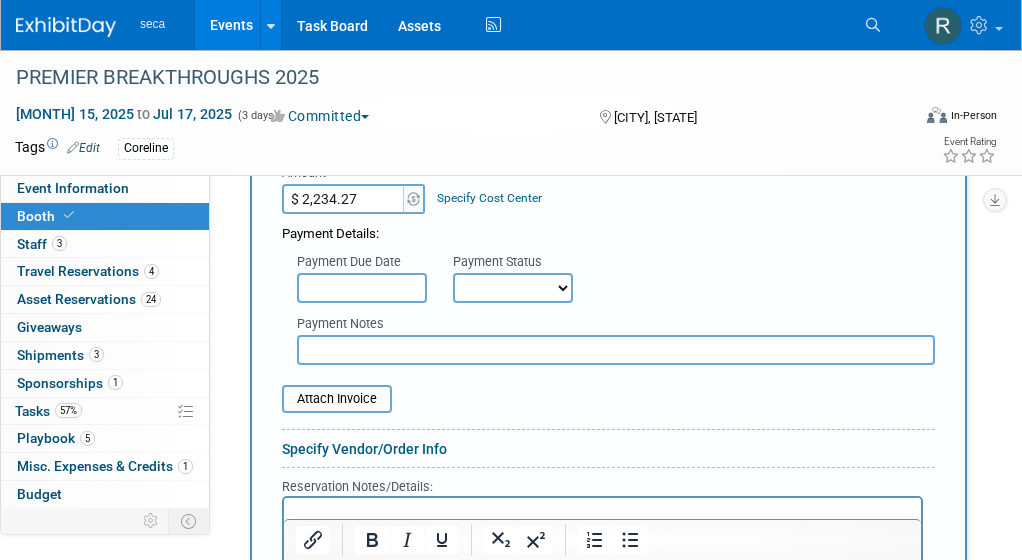 click at bounding box center [362, 288] 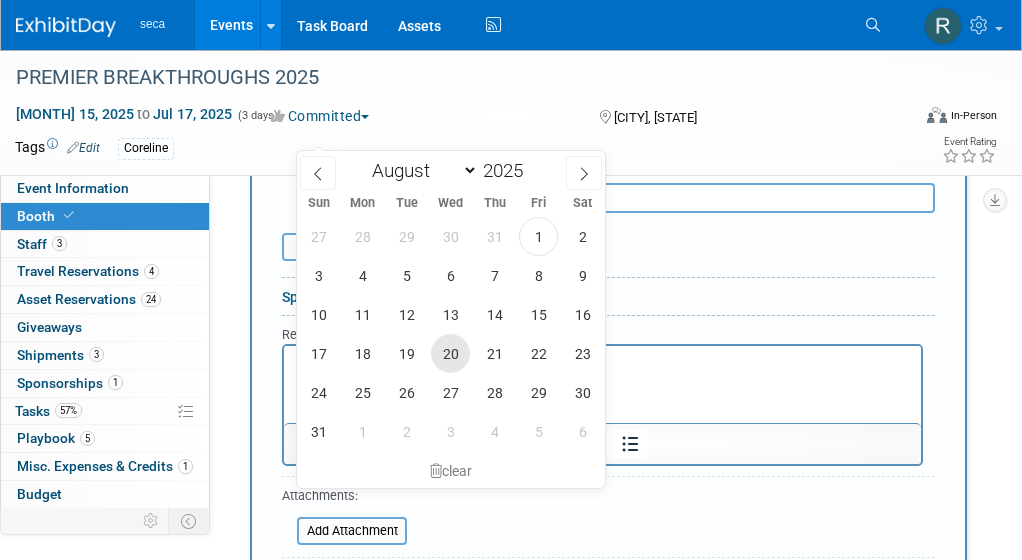 scroll, scrollTop: 798, scrollLeft: 0, axis: vertical 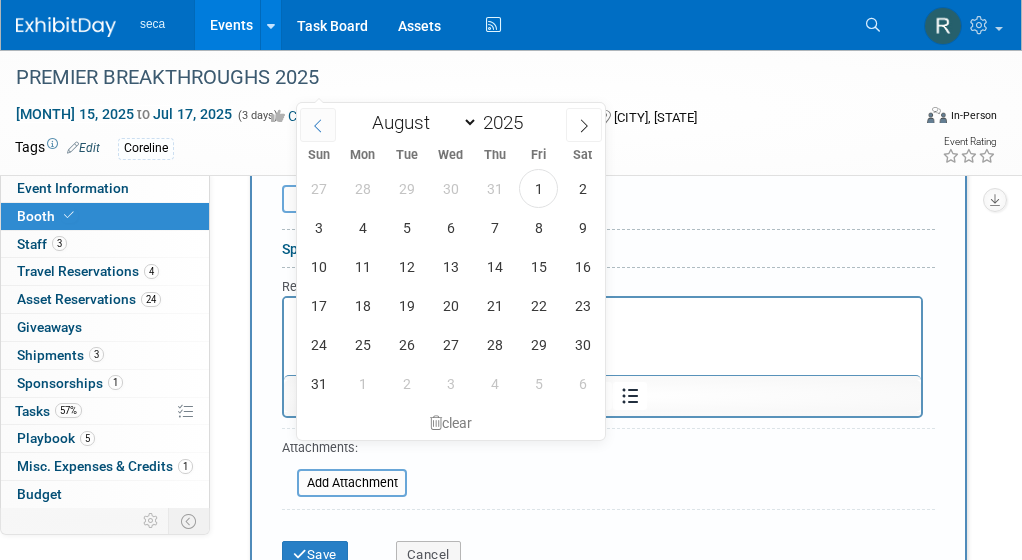click 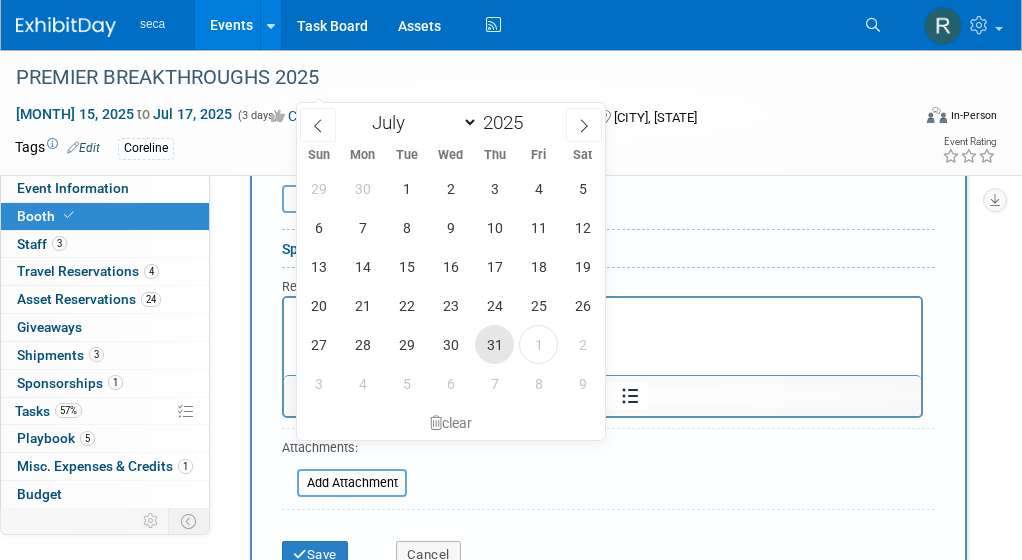 click on "31" at bounding box center (494, 344) 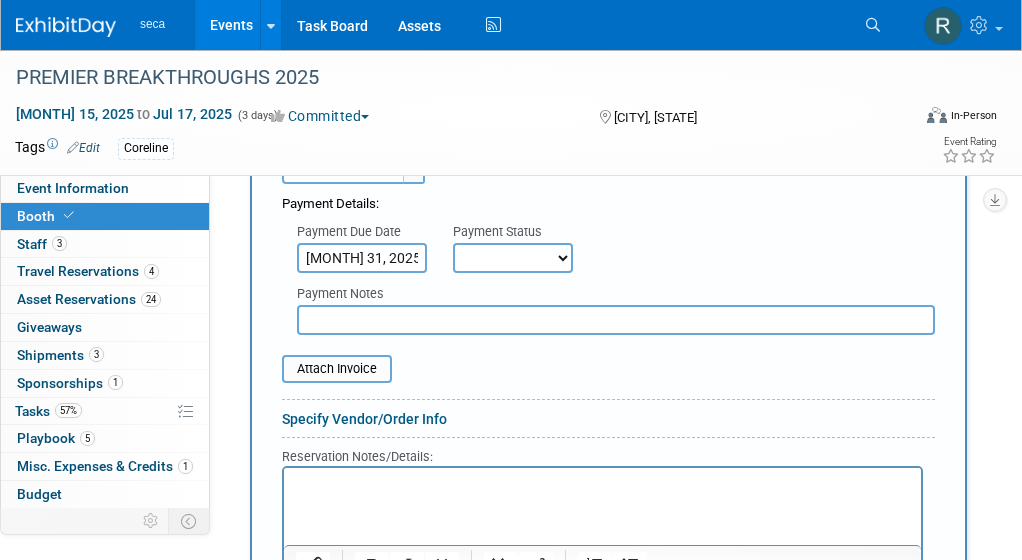 scroll, scrollTop: 598, scrollLeft: 0, axis: vertical 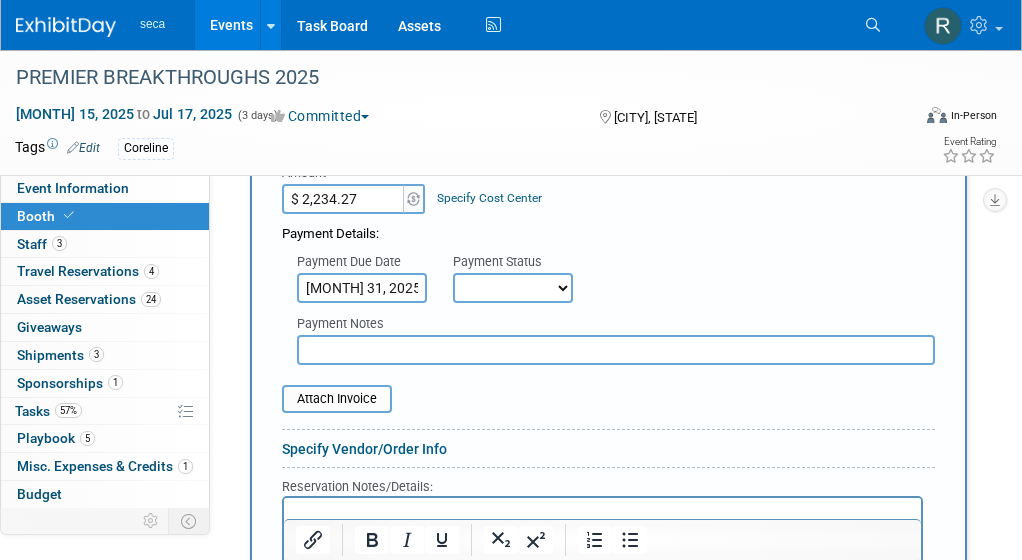 click at bounding box center [616, 350] 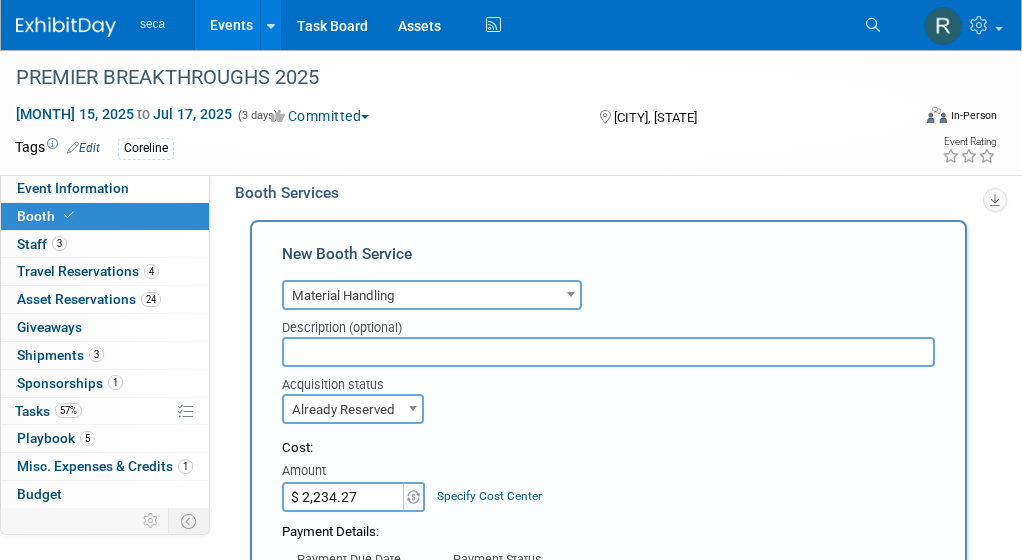 scroll, scrollTop: 298, scrollLeft: 0, axis: vertical 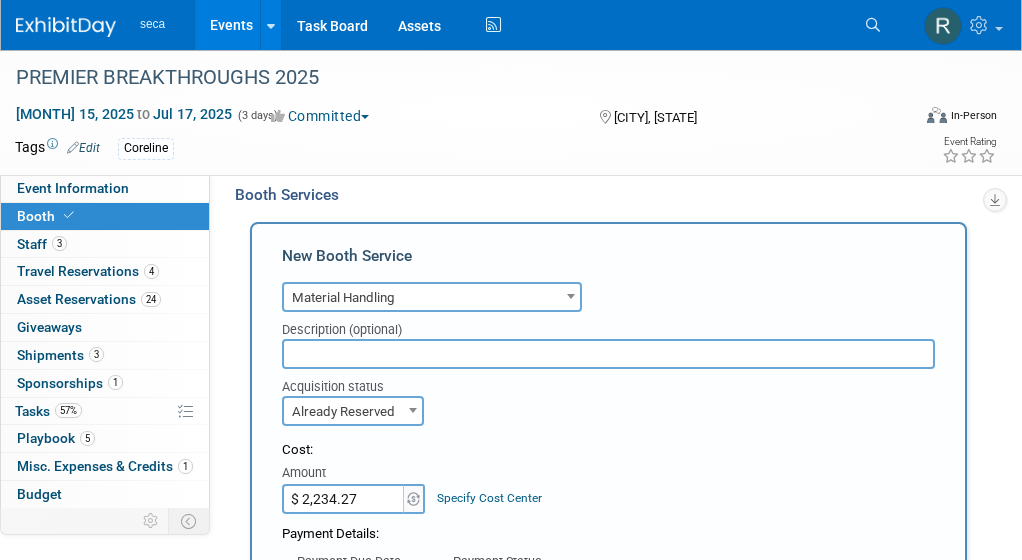 type on "paid on LNU's CC" 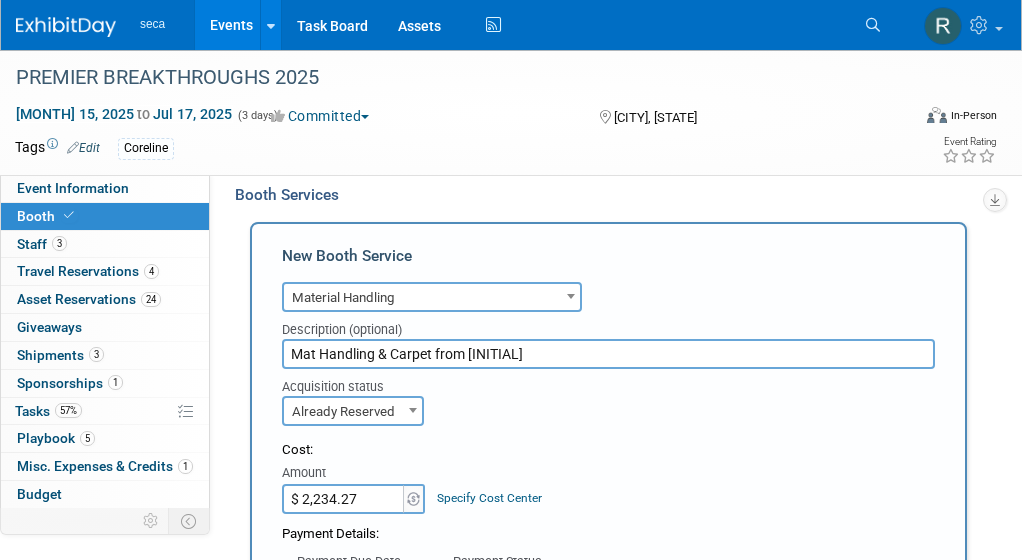scroll, scrollTop: 498, scrollLeft: 0, axis: vertical 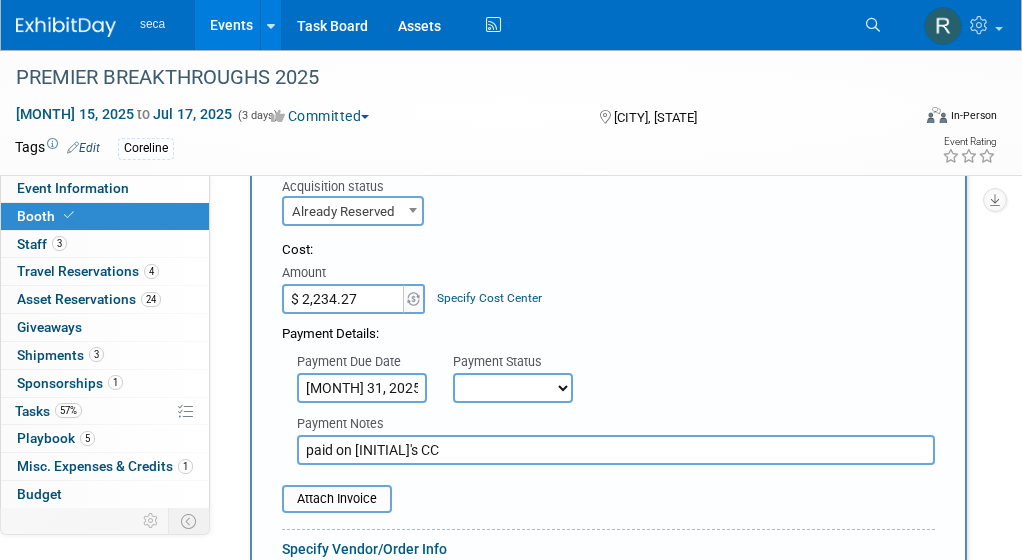 type on "Mat Handling & Carpet from GES" 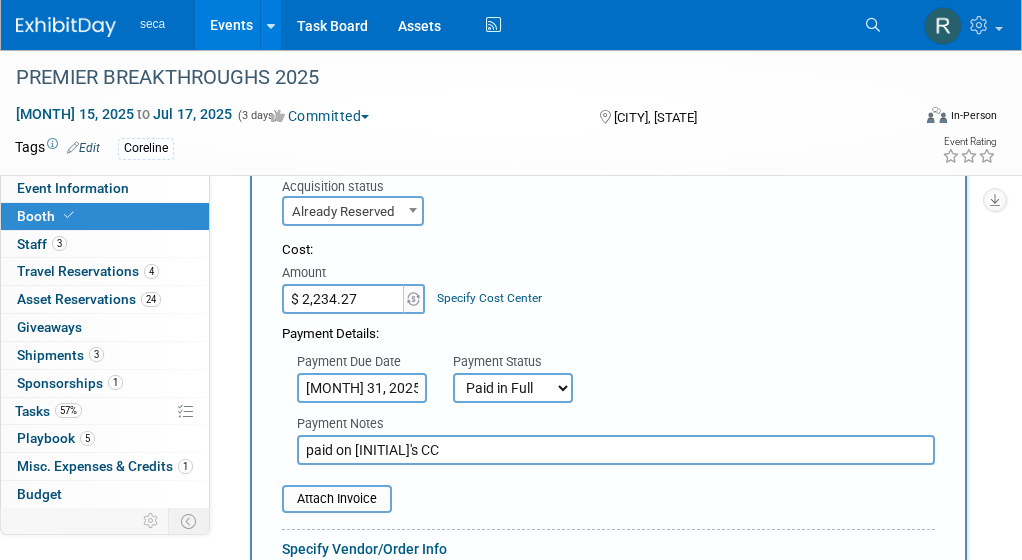 click on "Not Paid Yet
Partially Paid
Paid in Full" at bounding box center (513, 388) 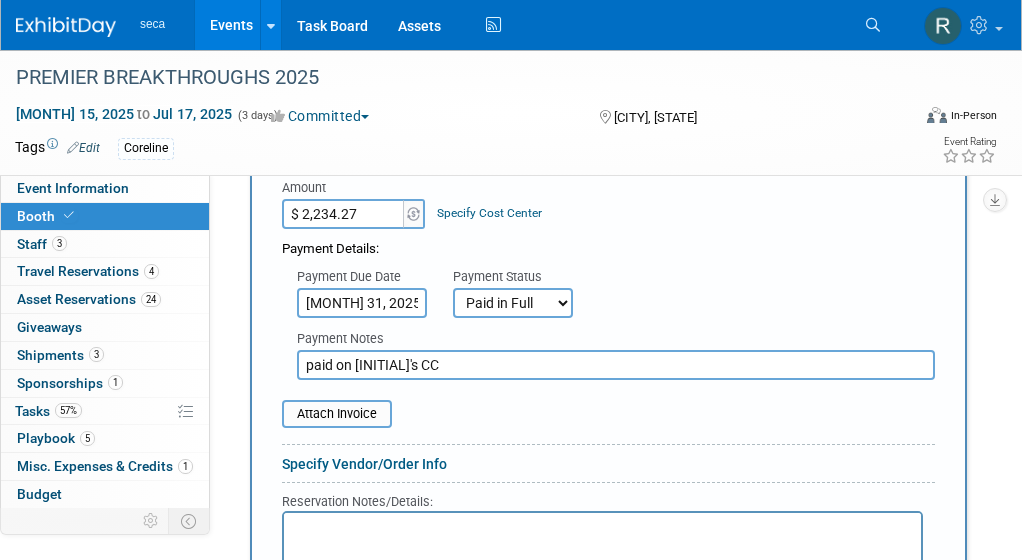 scroll, scrollTop: 798, scrollLeft: 0, axis: vertical 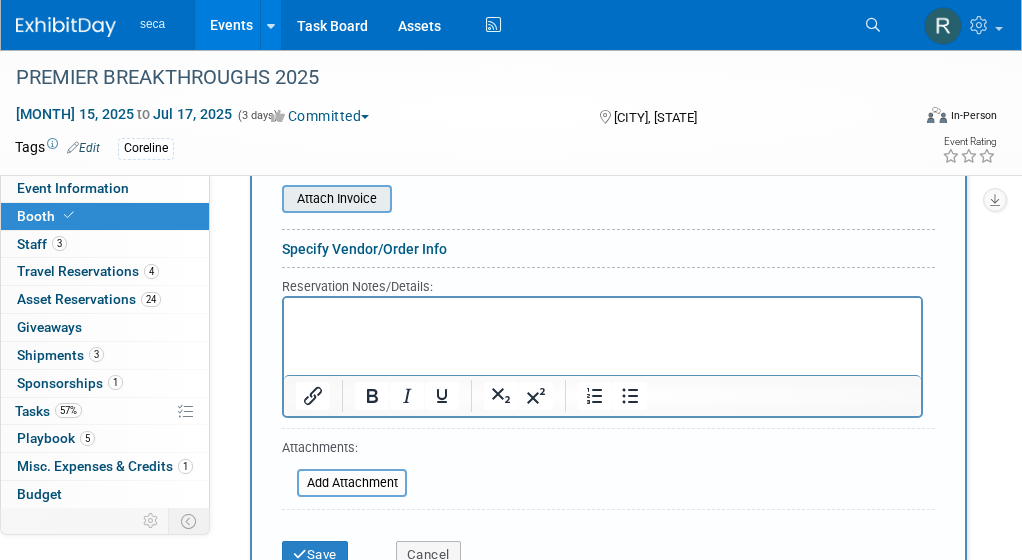 click at bounding box center (271, 199) 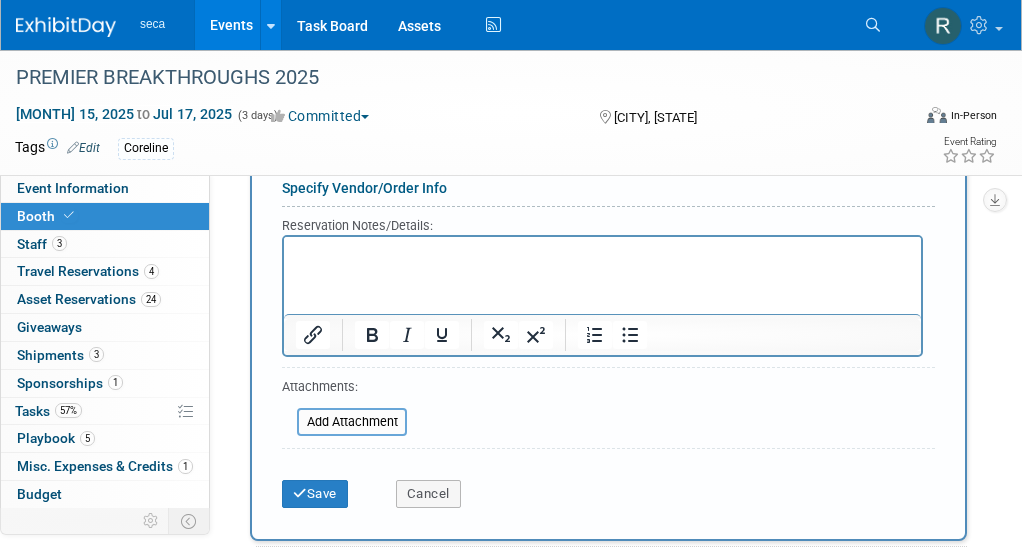 scroll, scrollTop: 1098, scrollLeft: 0, axis: vertical 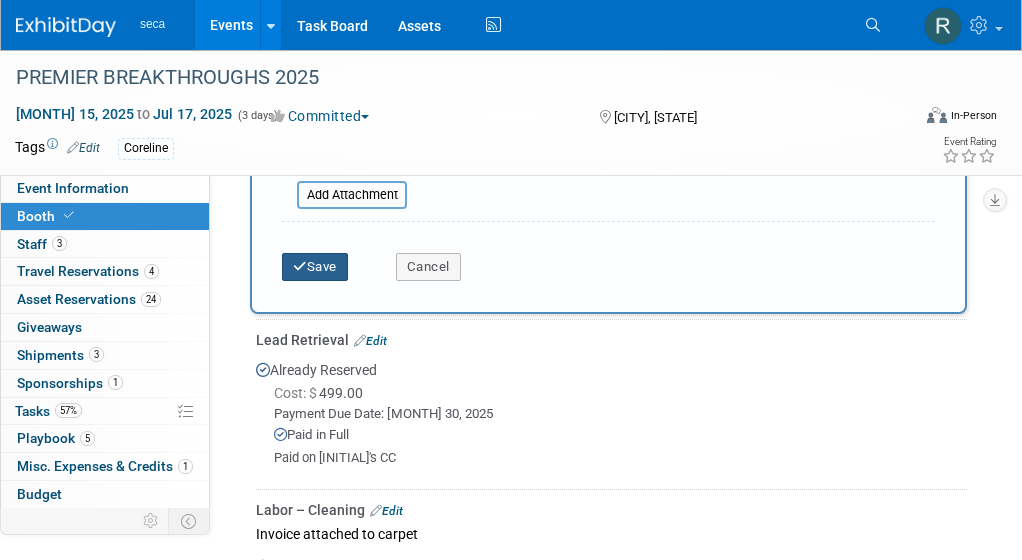 click on "Save" at bounding box center [315, 267] 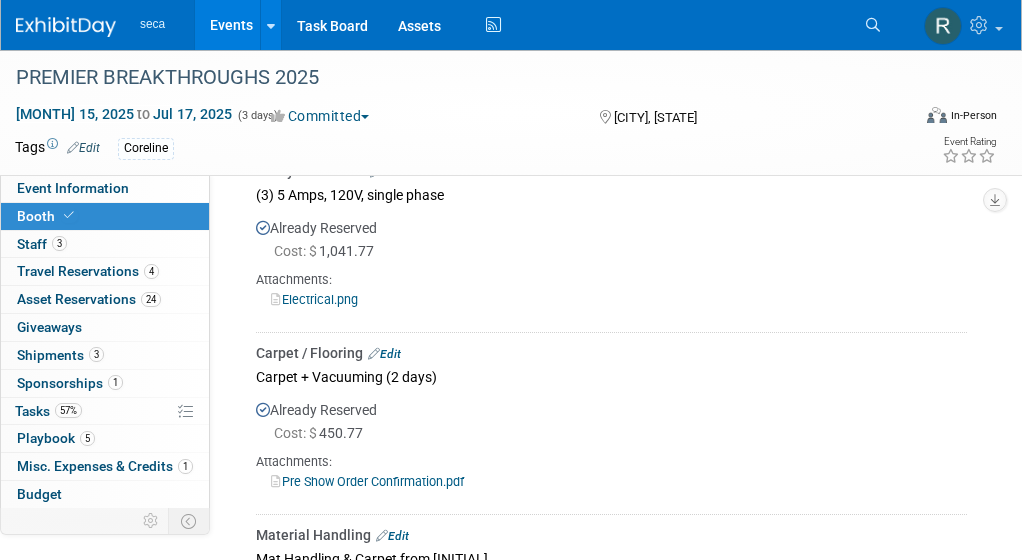 scroll, scrollTop: 812, scrollLeft: 0, axis: vertical 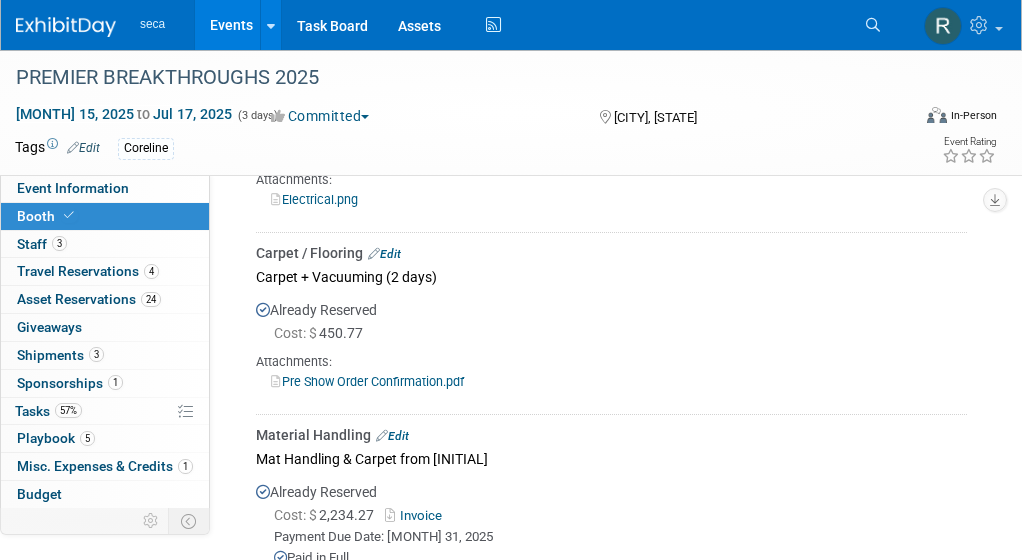 click on "Edit" at bounding box center (384, 254) 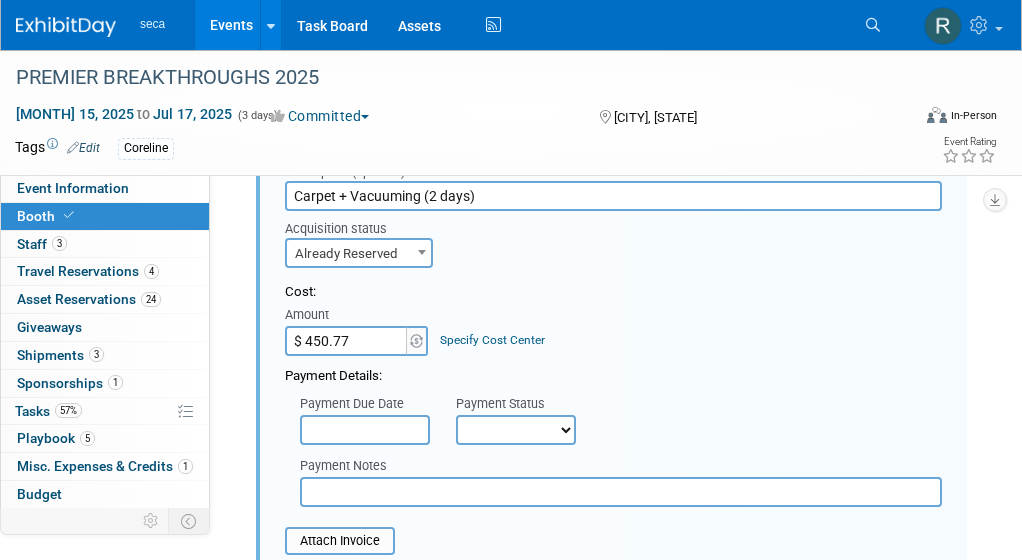 scroll, scrollTop: 914, scrollLeft: 0, axis: vertical 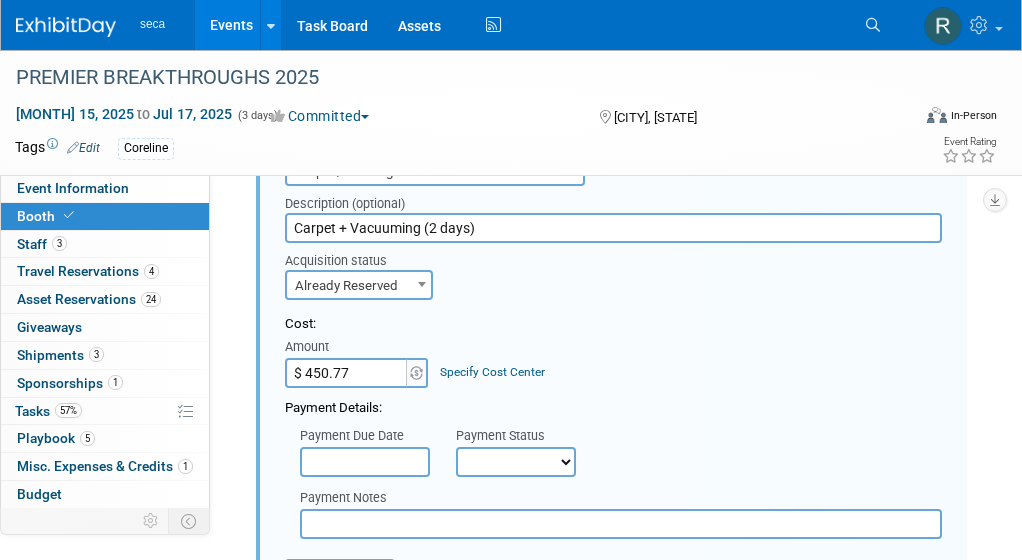 click on "$ 450.77" at bounding box center [347, 373] 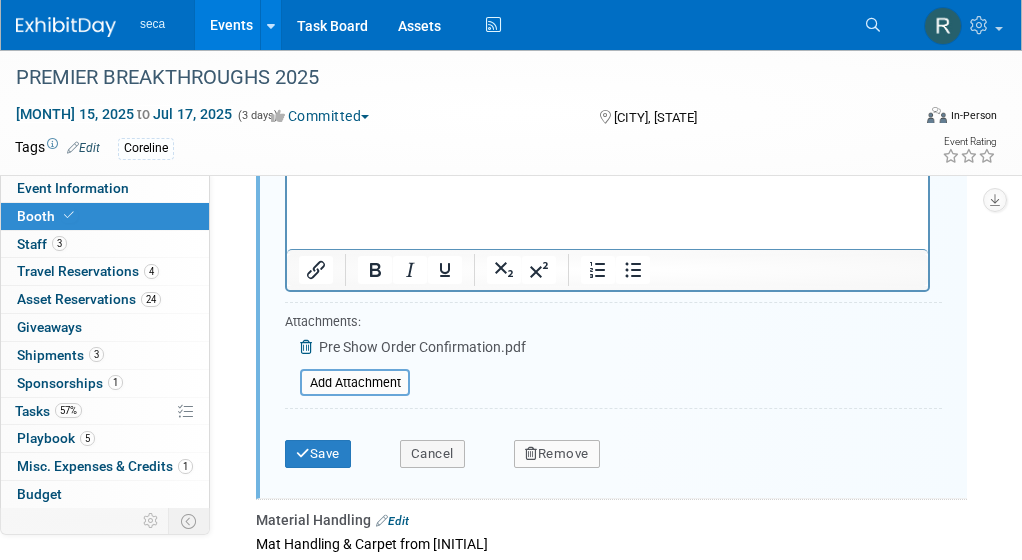 scroll, scrollTop: 1614, scrollLeft: 0, axis: vertical 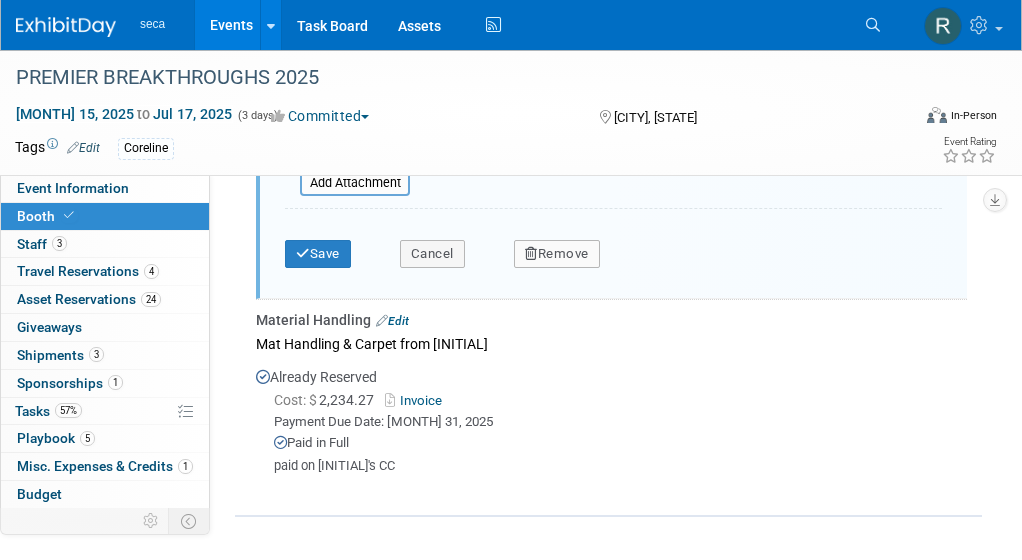 click on "Edit" at bounding box center (392, 321) 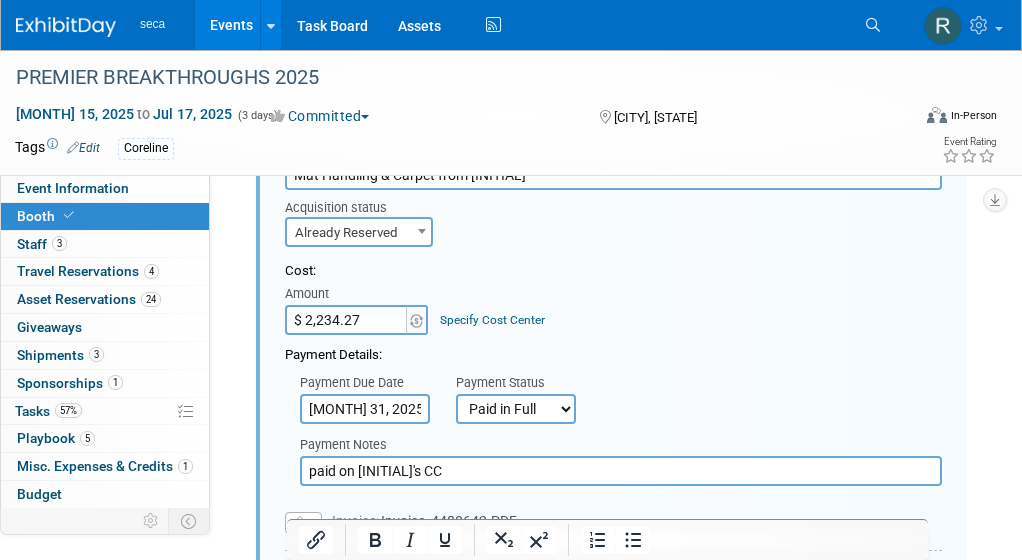 scroll, scrollTop: 2082, scrollLeft: 0, axis: vertical 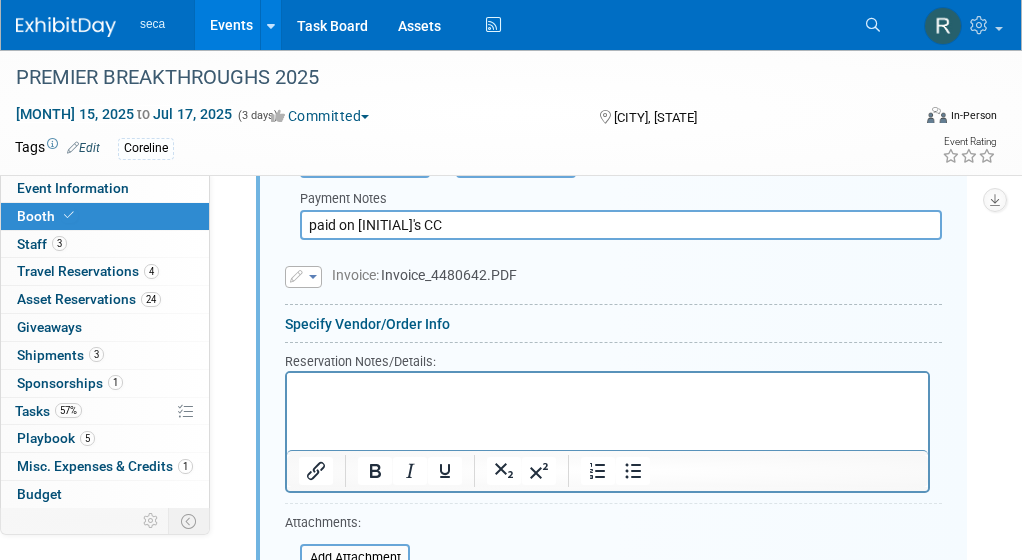 click at bounding box center [608, 389] 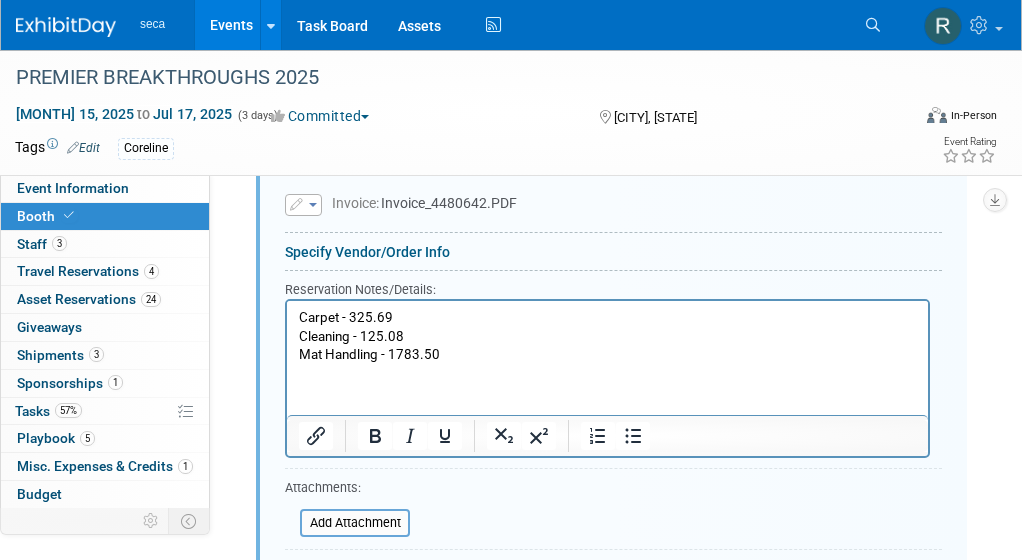 scroll, scrollTop: 2282, scrollLeft: 0, axis: vertical 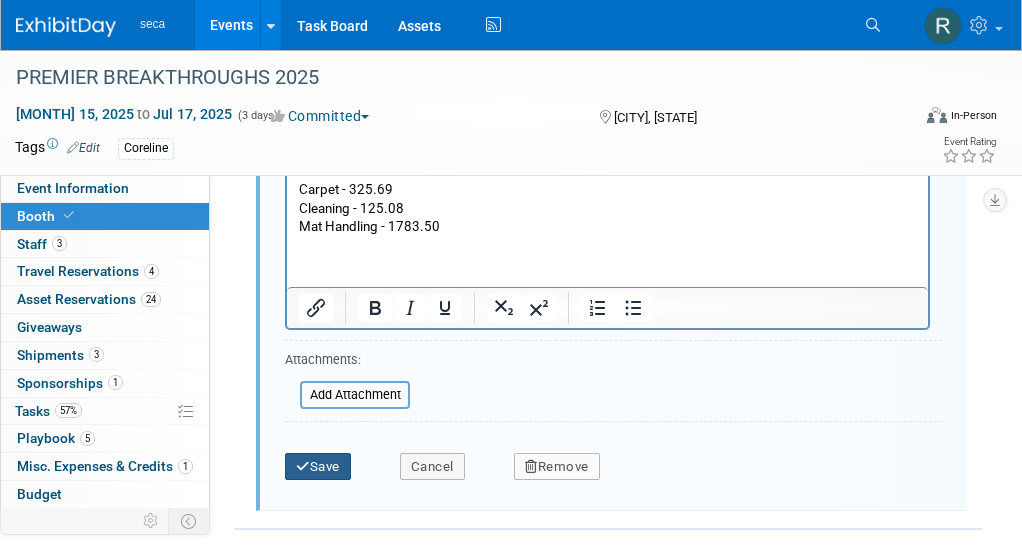 drag, startPoint x: 310, startPoint y: 460, endPoint x: 326, endPoint y: 452, distance: 17.888544 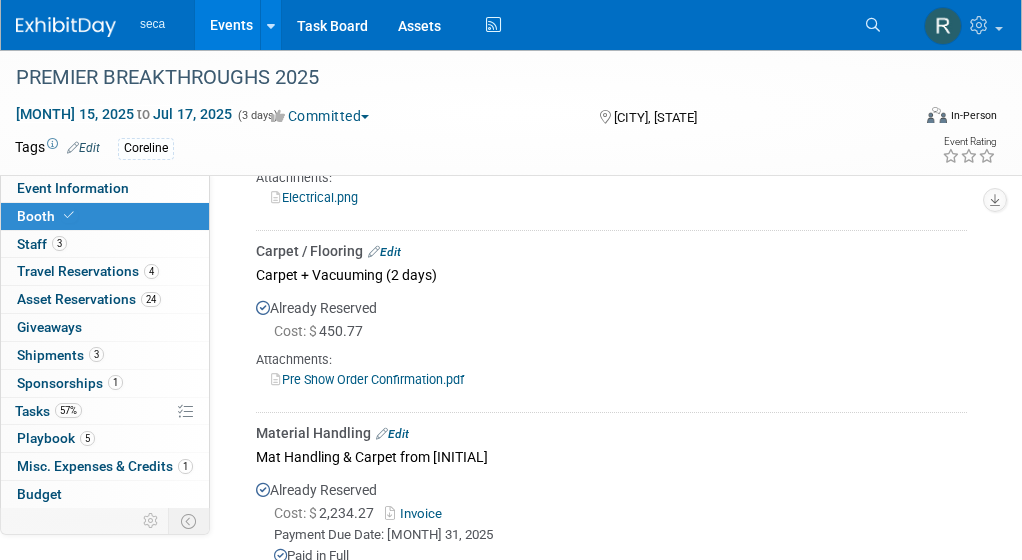 scroll, scrollTop: 796, scrollLeft: 0, axis: vertical 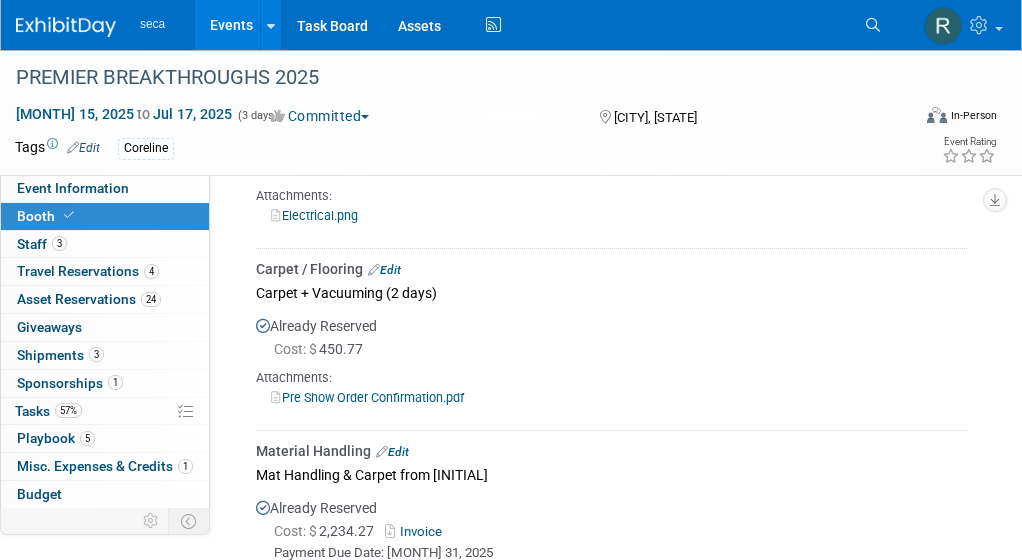 click on "Edit" at bounding box center (384, 270) 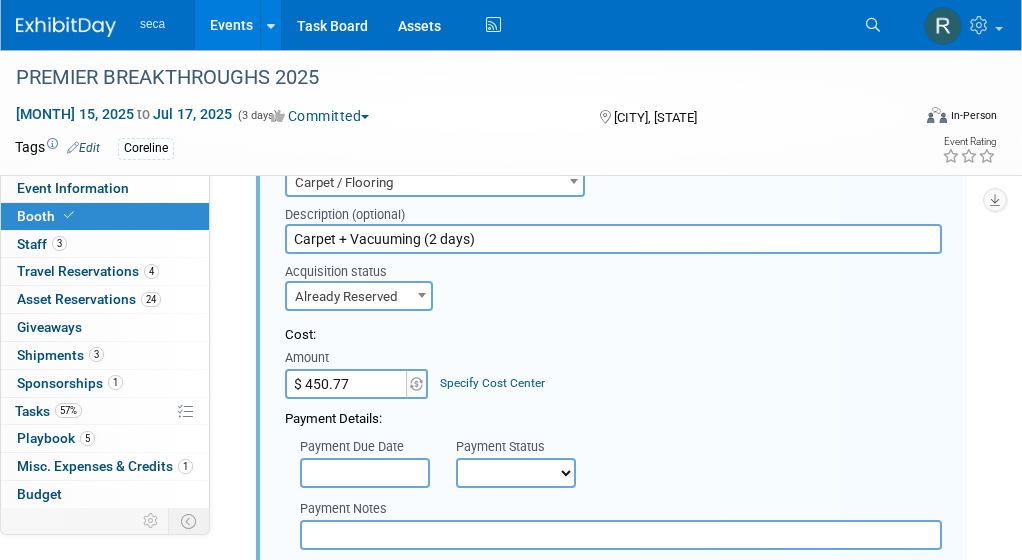 scroll, scrollTop: 1014, scrollLeft: 0, axis: vertical 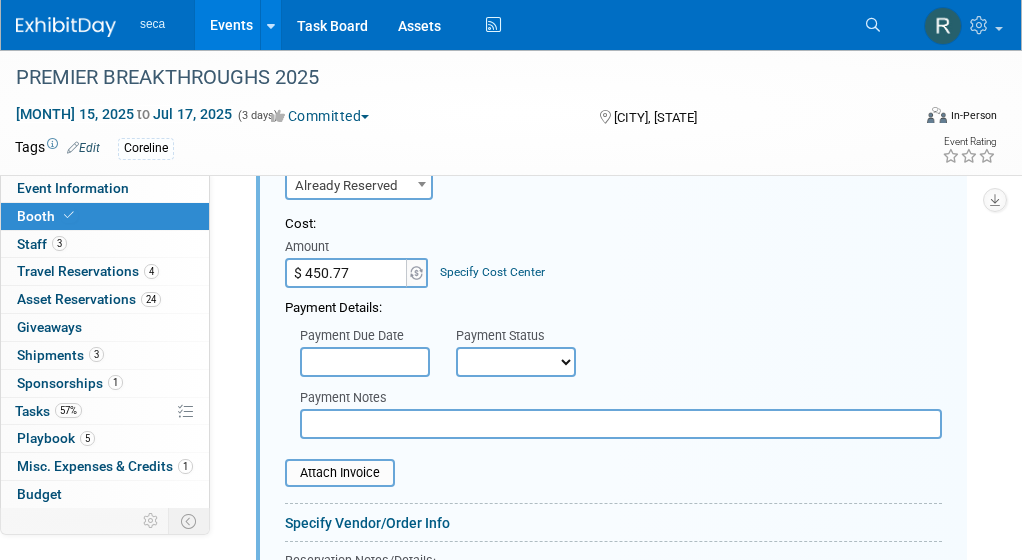 click on "$ 450.77" at bounding box center [347, 273] 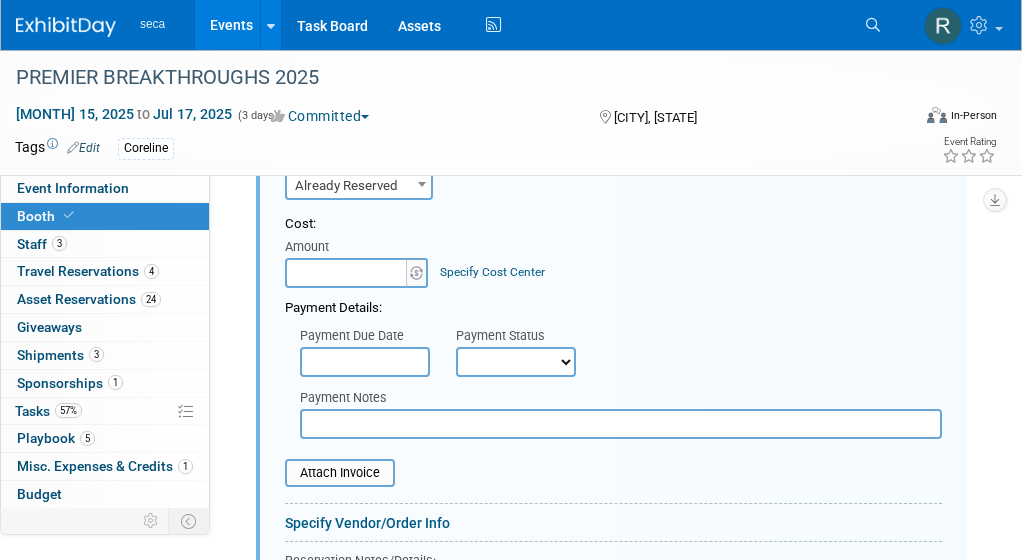 type on "$ 0.00" 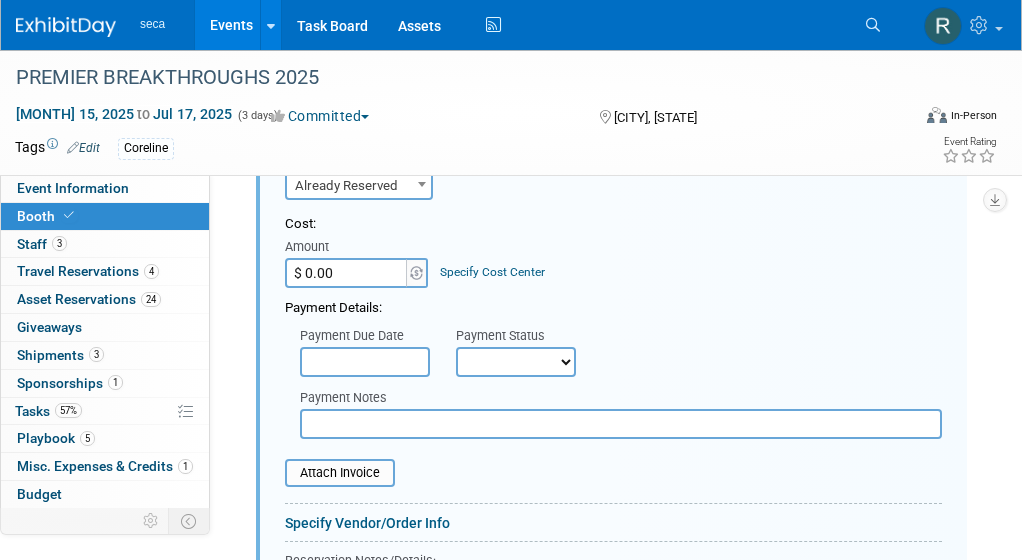 click on "Cost:" at bounding box center [613, 224] 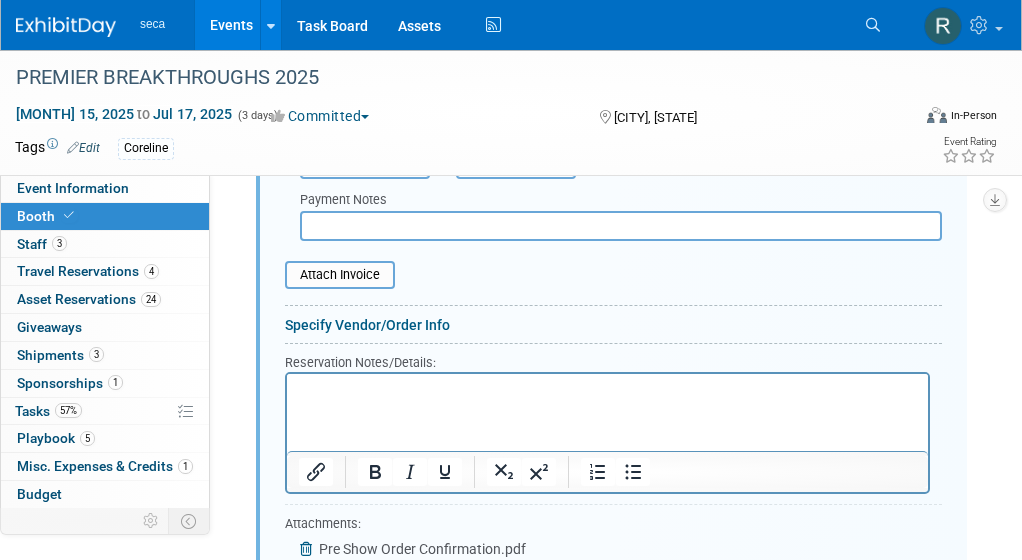 scroll, scrollTop: 1214, scrollLeft: 0, axis: vertical 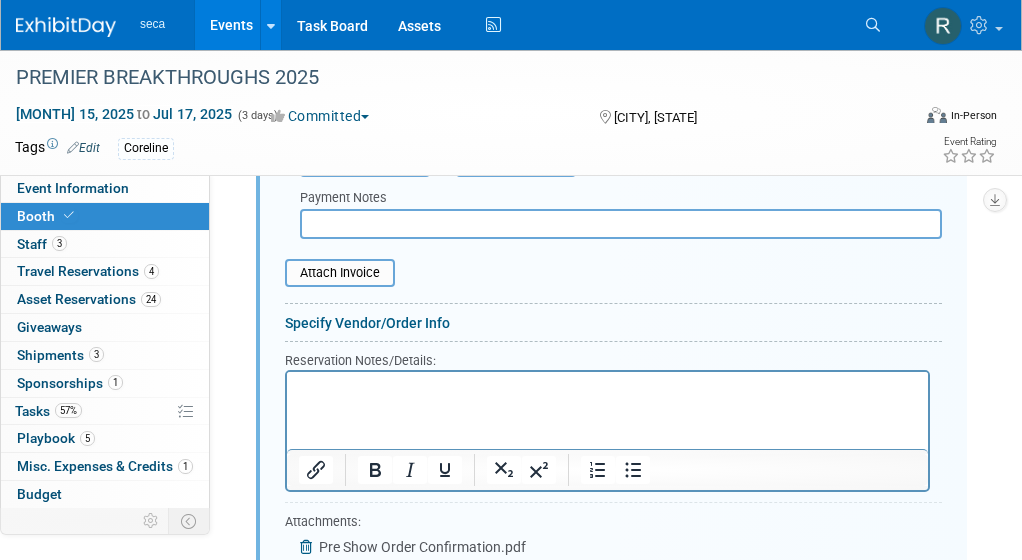 click at bounding box center [621, 224] 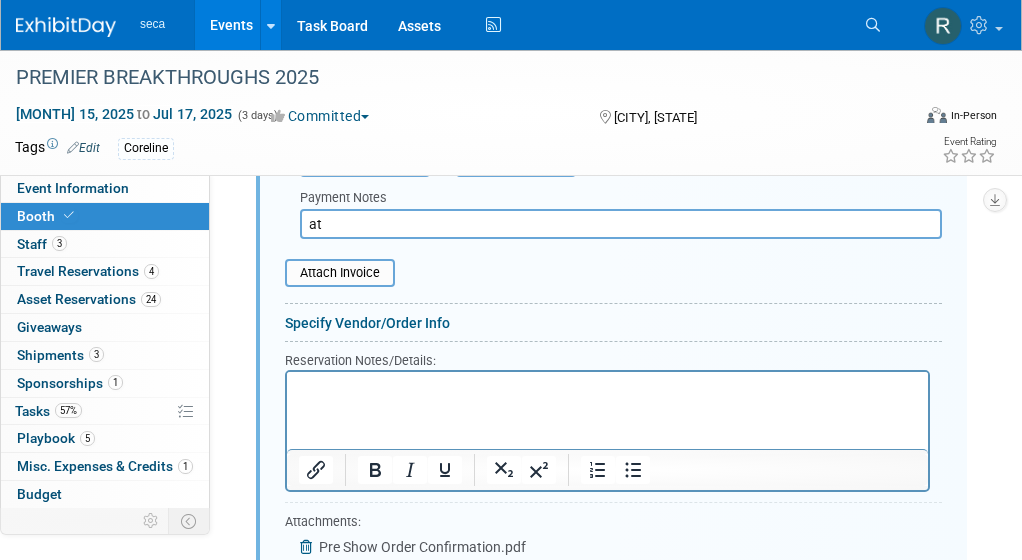 type on "a" 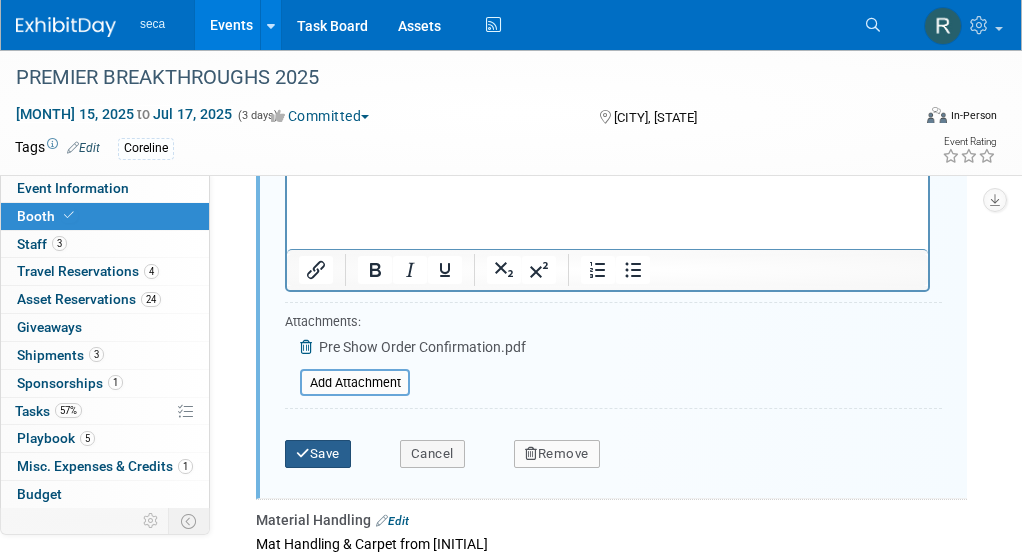 type on "Attached to Mat Handling charges" 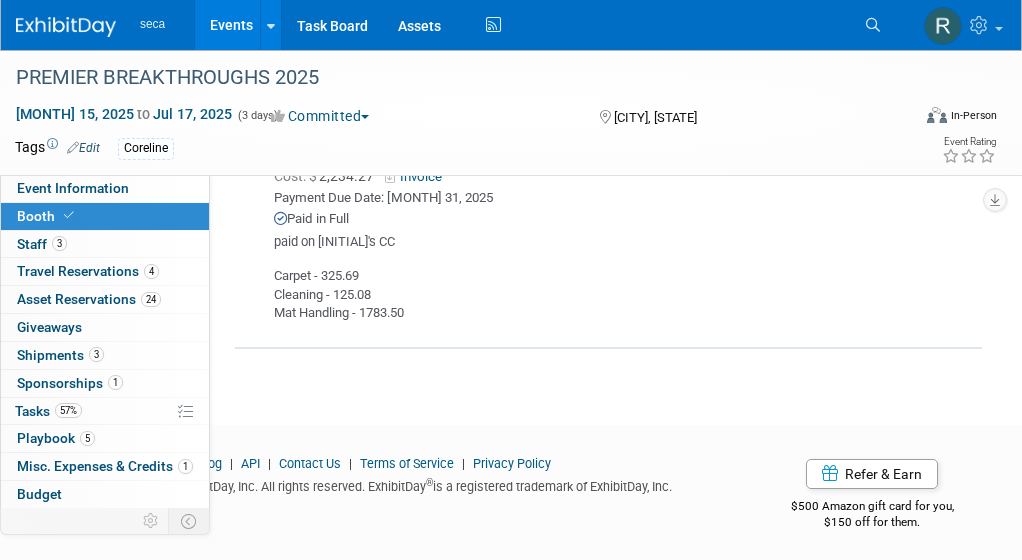 scroll, scrollTop: 1072, scrollLeft: 0, axis: vertical 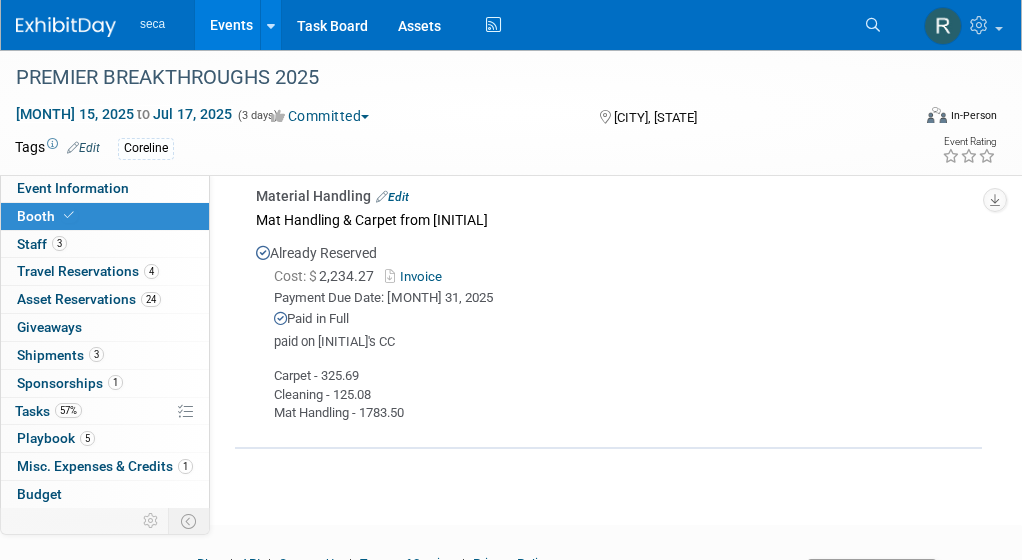 click on "Edit" at bounding box center (392, 197) 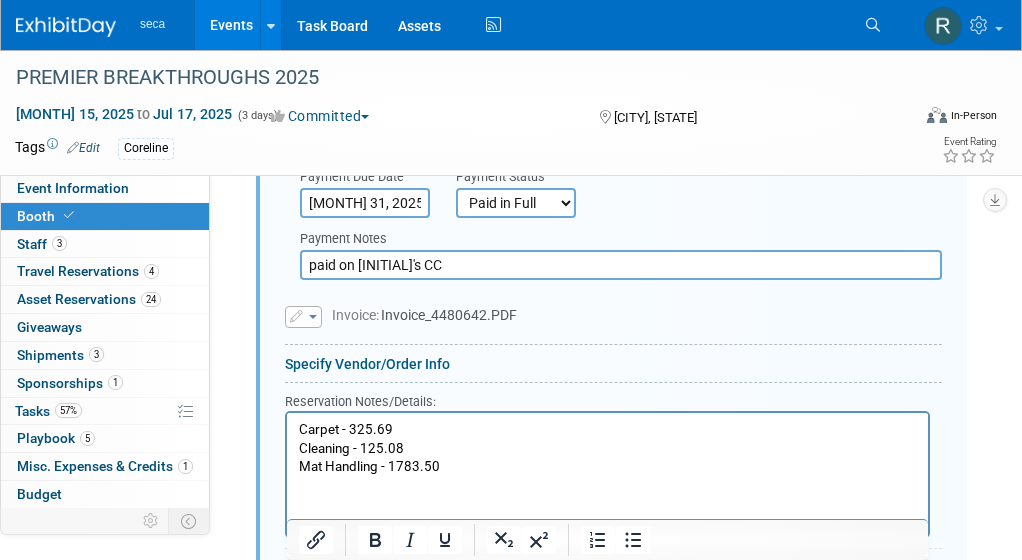 scroll, scrollTop: 1418, scrollLeft: 0, axis: vertical 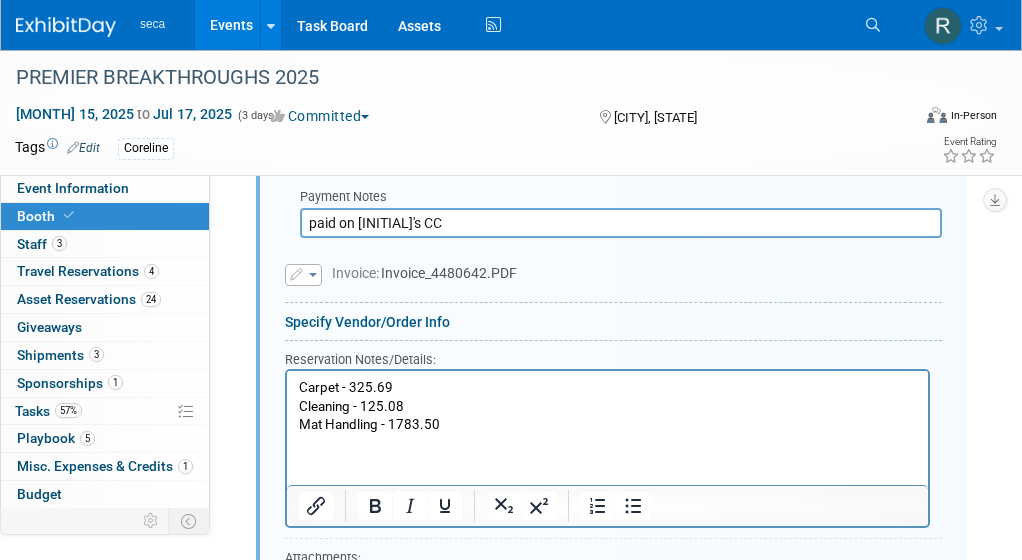 drag, startPoint x: 298, startPoint y: 386, endPoint x: 314, endPoint y: 371, distance: 21.931713 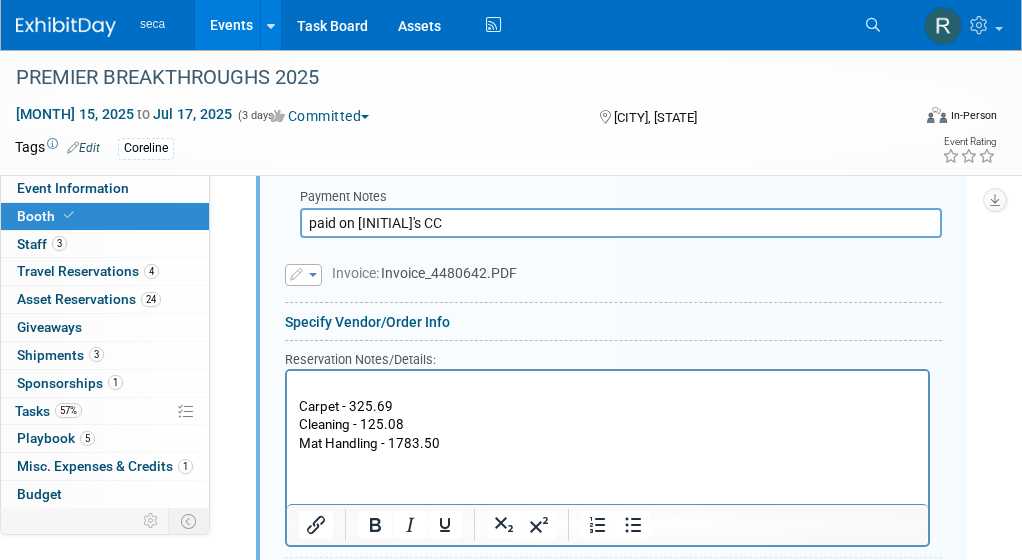 type 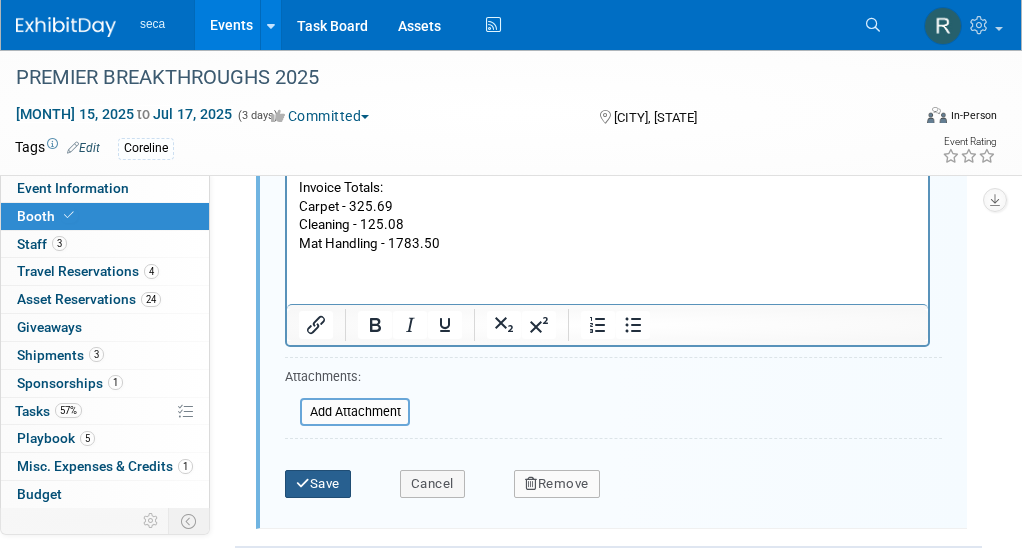 drag, startPoint x: 304, startPoint y: 485, endPoint x: 318, endPoint y: 477, distance: 16.124516 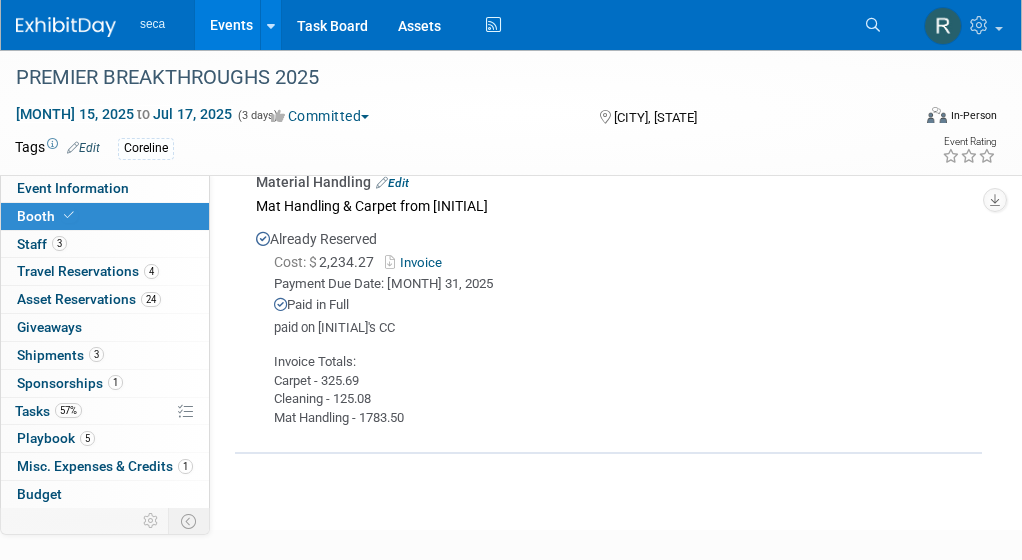 scroll, scrollTop: 1118, scrollLeft: 0, axis: vertical 